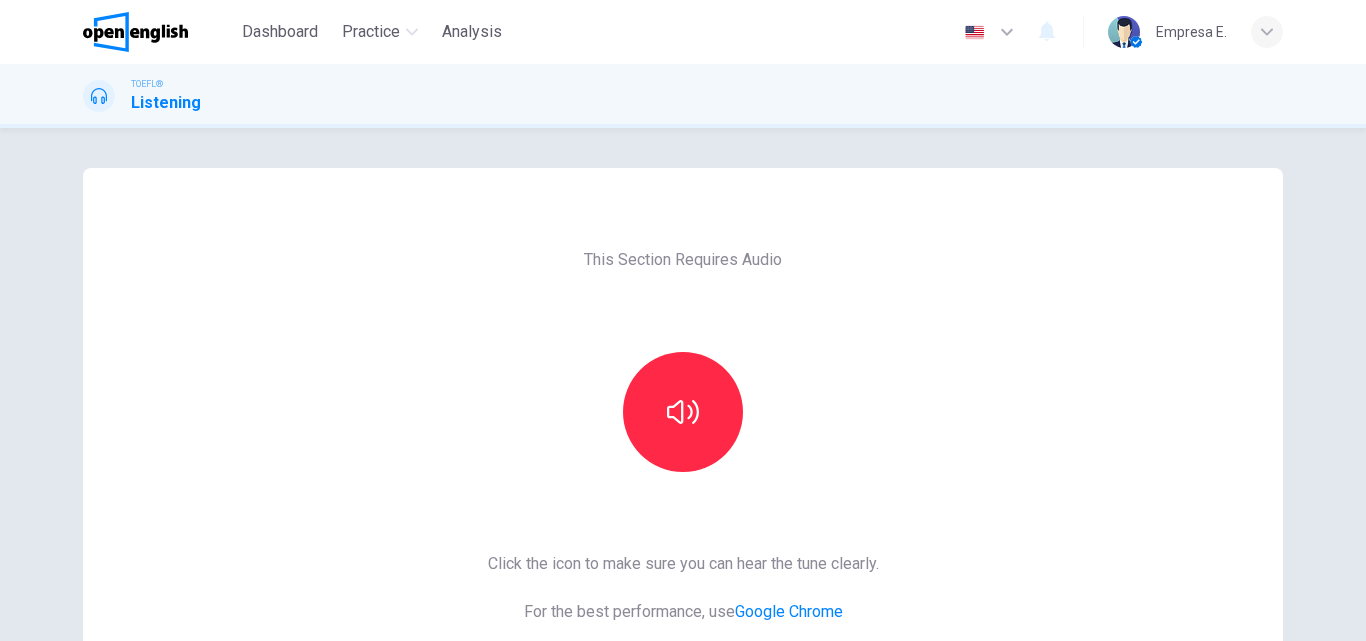 scroll, scrollTop: 0, scrollLeft: 0, axis: both 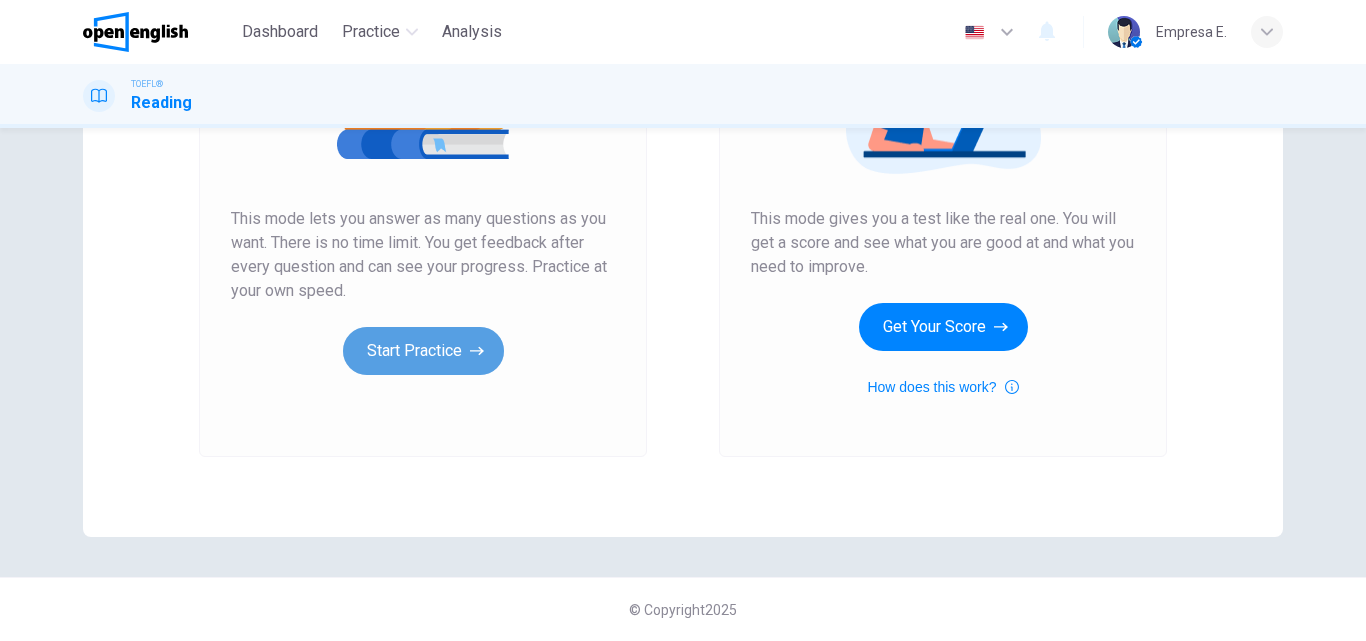 click on "Start Practice" at bounding box center (423, 351) 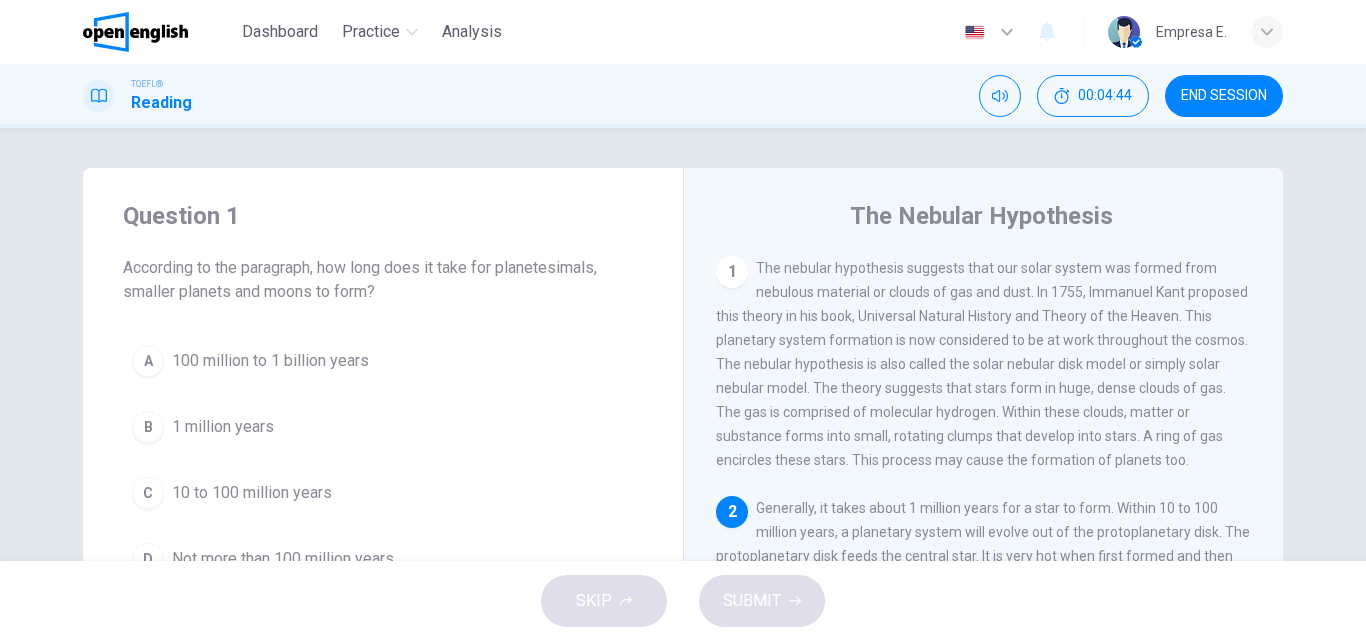 scroll, scrollTop: 100, scrollLeft: 0, axis: vertical 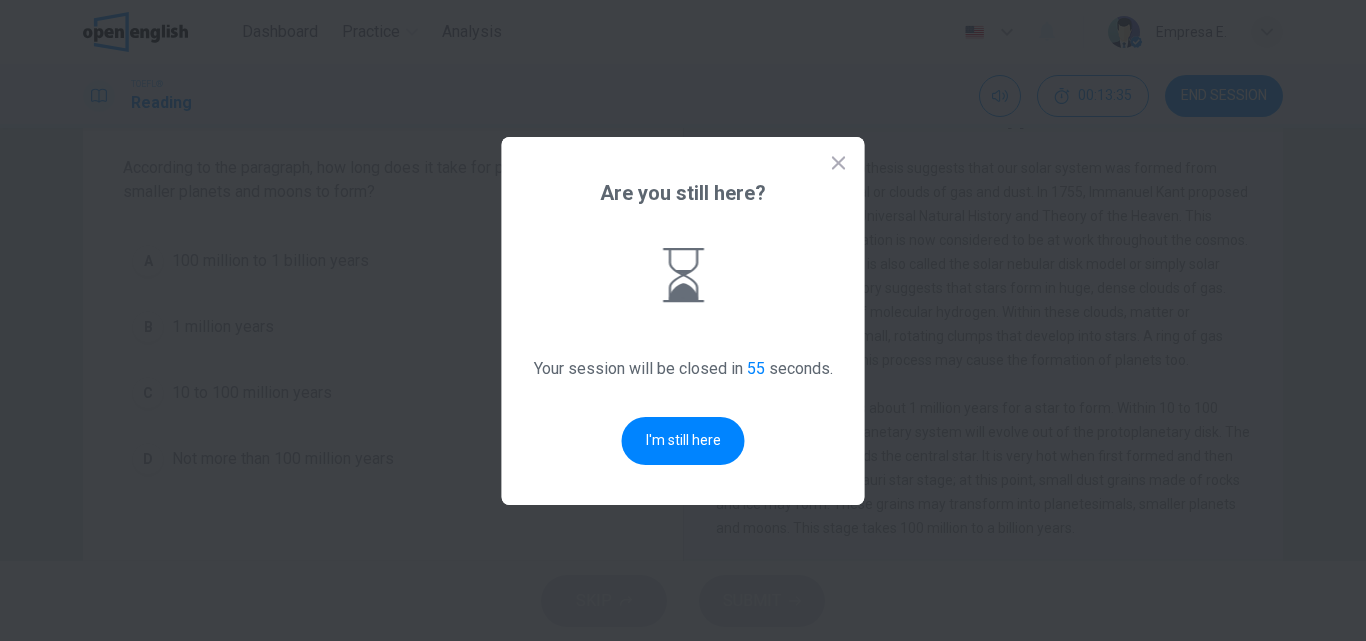 click on "I'm still here" at bounding box center (683, 441) 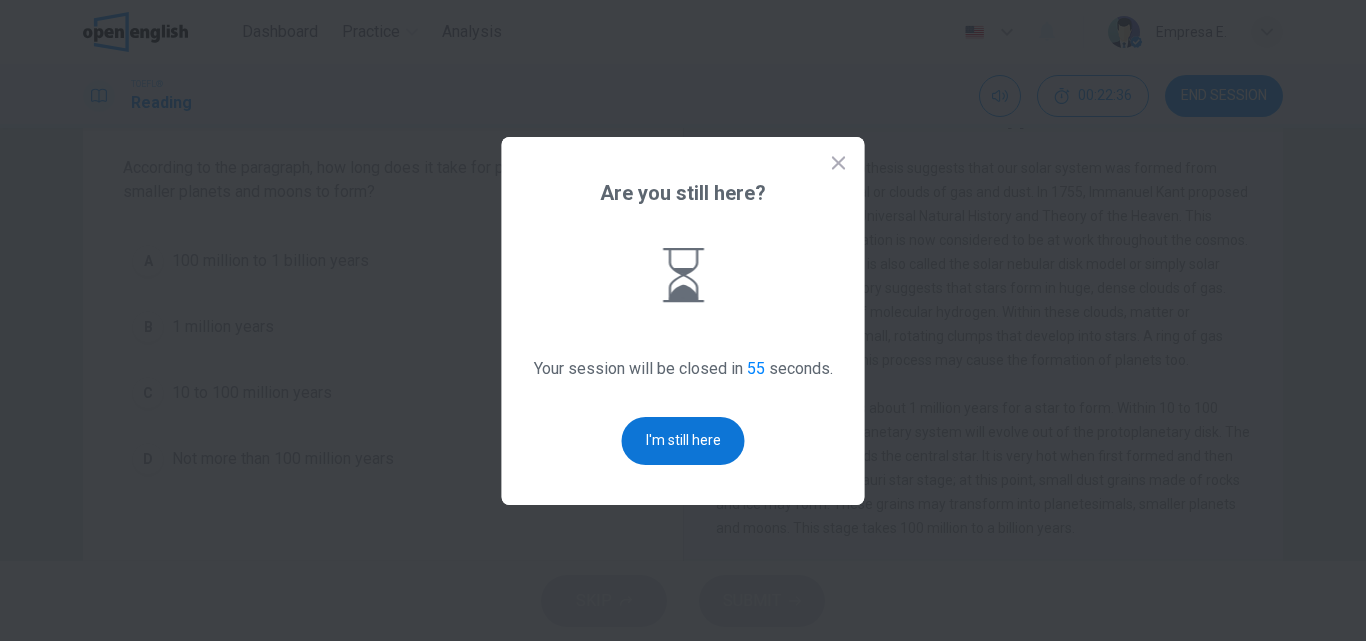 click on "I'm still here" at bounding box center [683, 441] 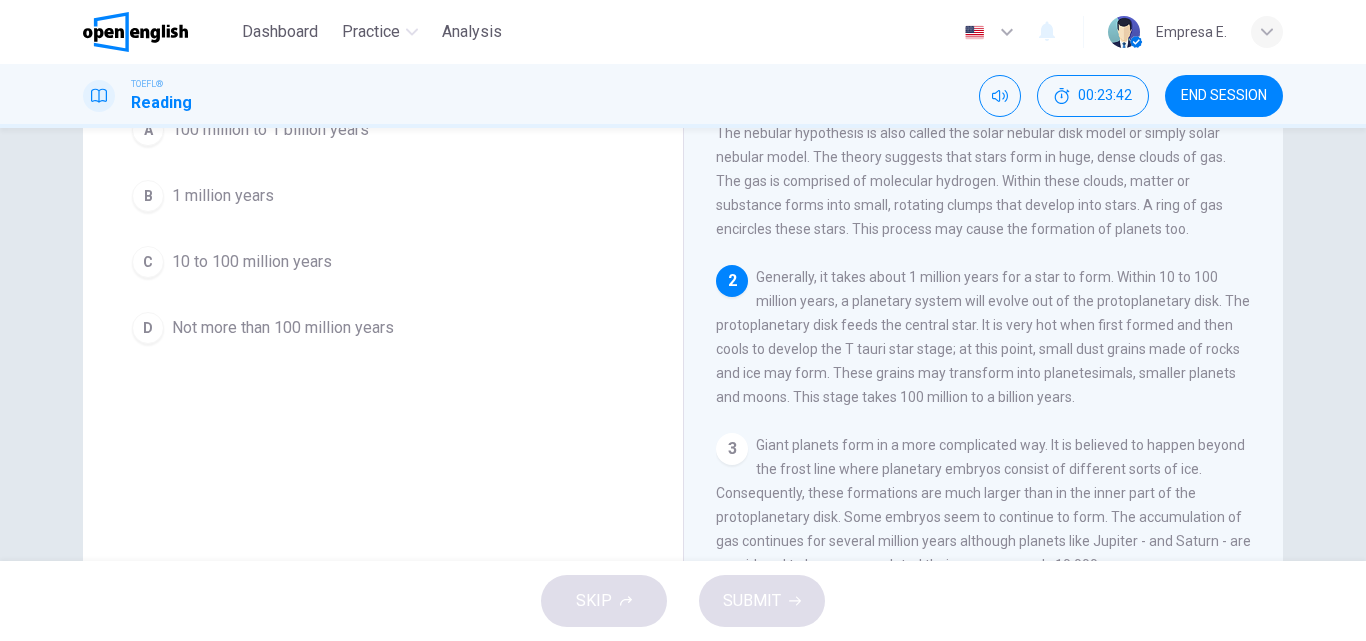 scroll, scrollTop: 200, scrollLeft: 0, axis: vertical 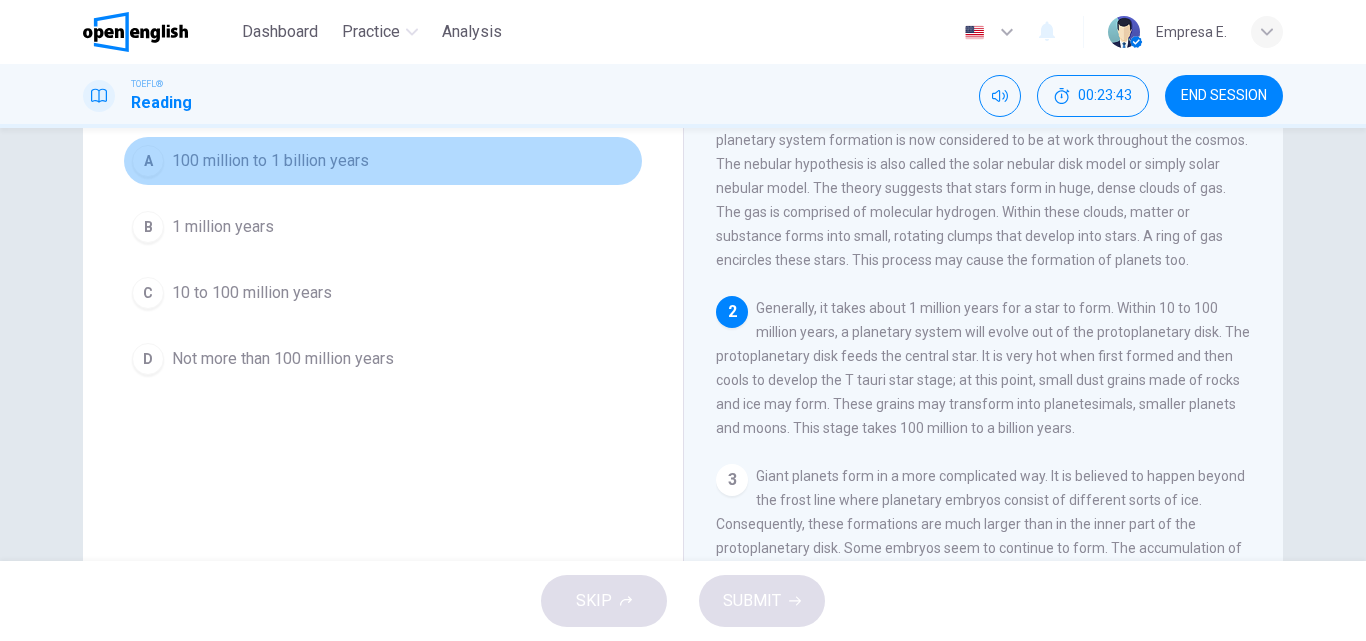 click on "100 million to 1 billion years" at bounding box center [270, 161] 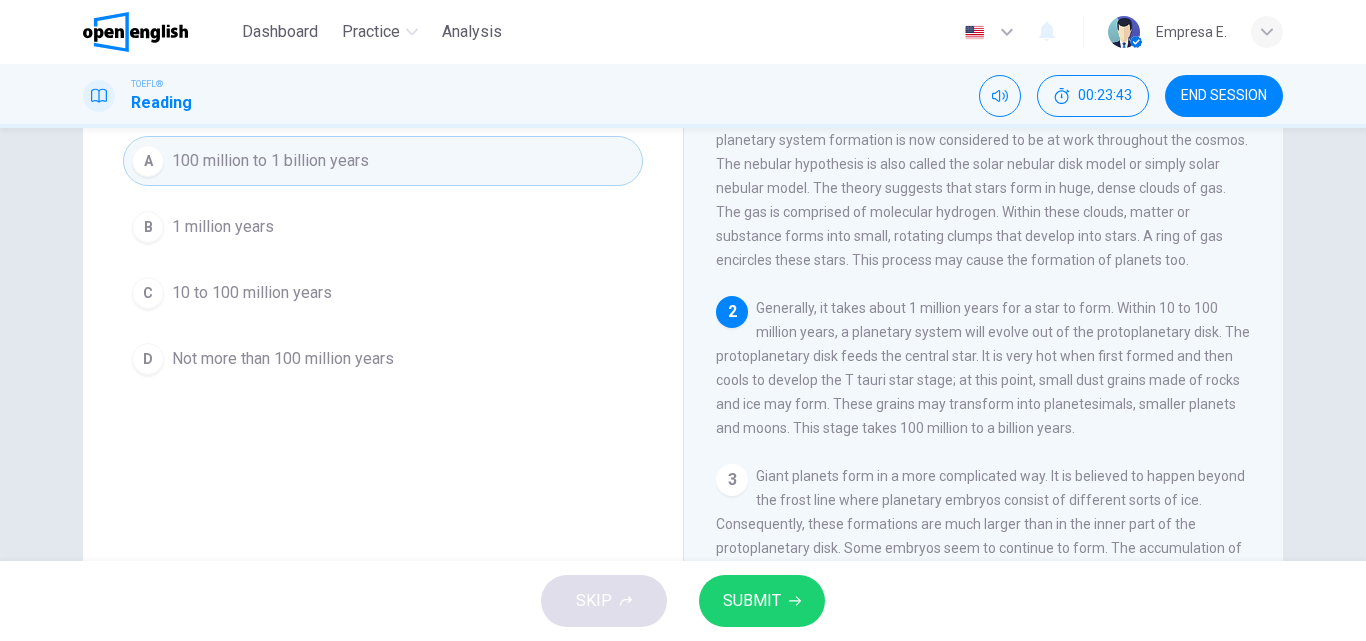 click on "SUBMIT" at bounding box center [762, 601] 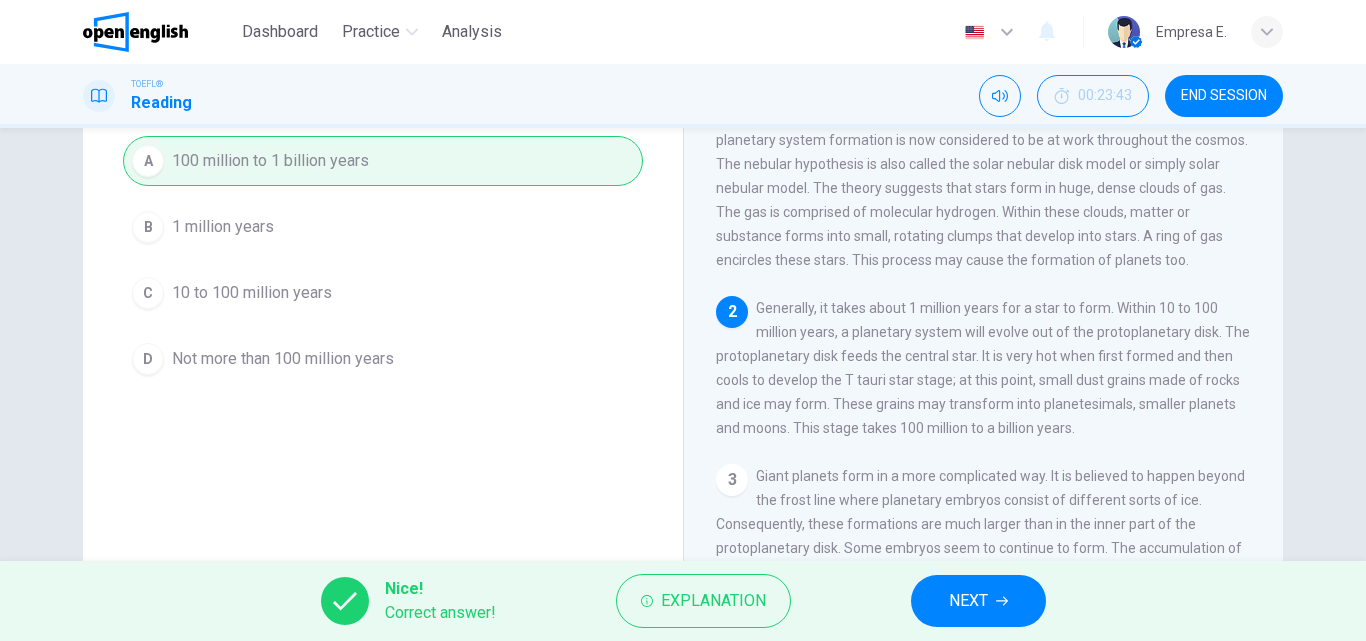 click on "NEXT" at bounding box center (978, 601) 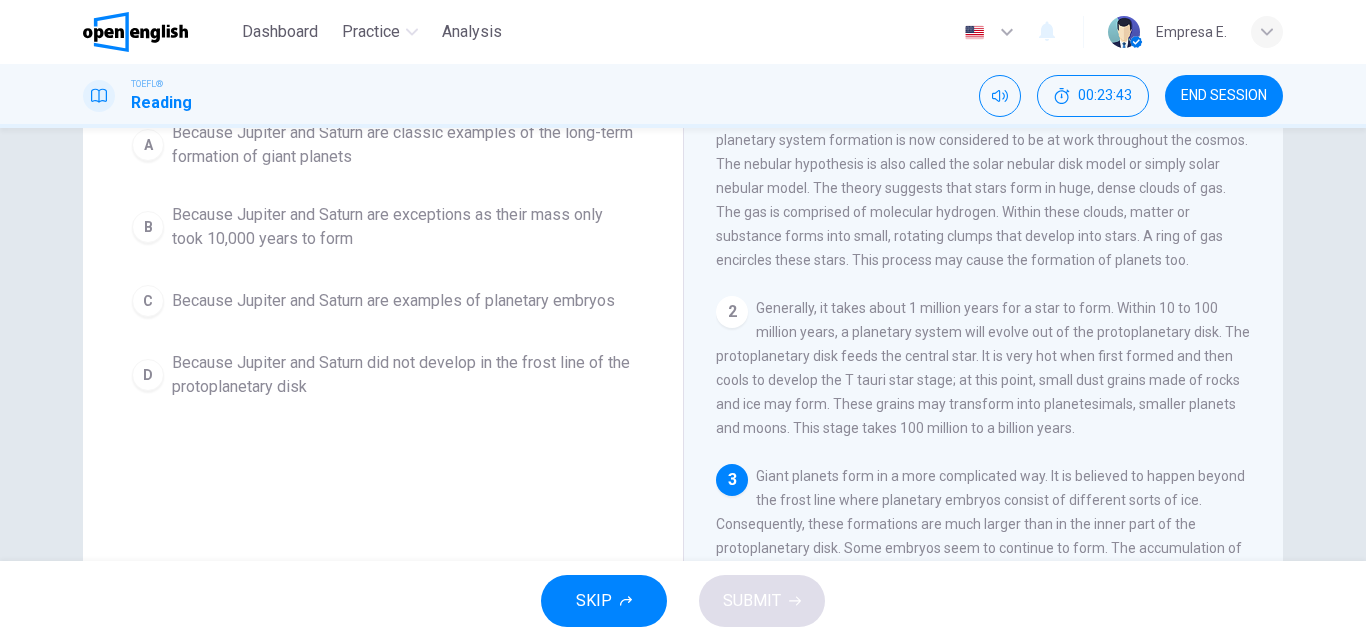 scroll, scrollTop: 176, scrollLeft: 0, axis: vertical 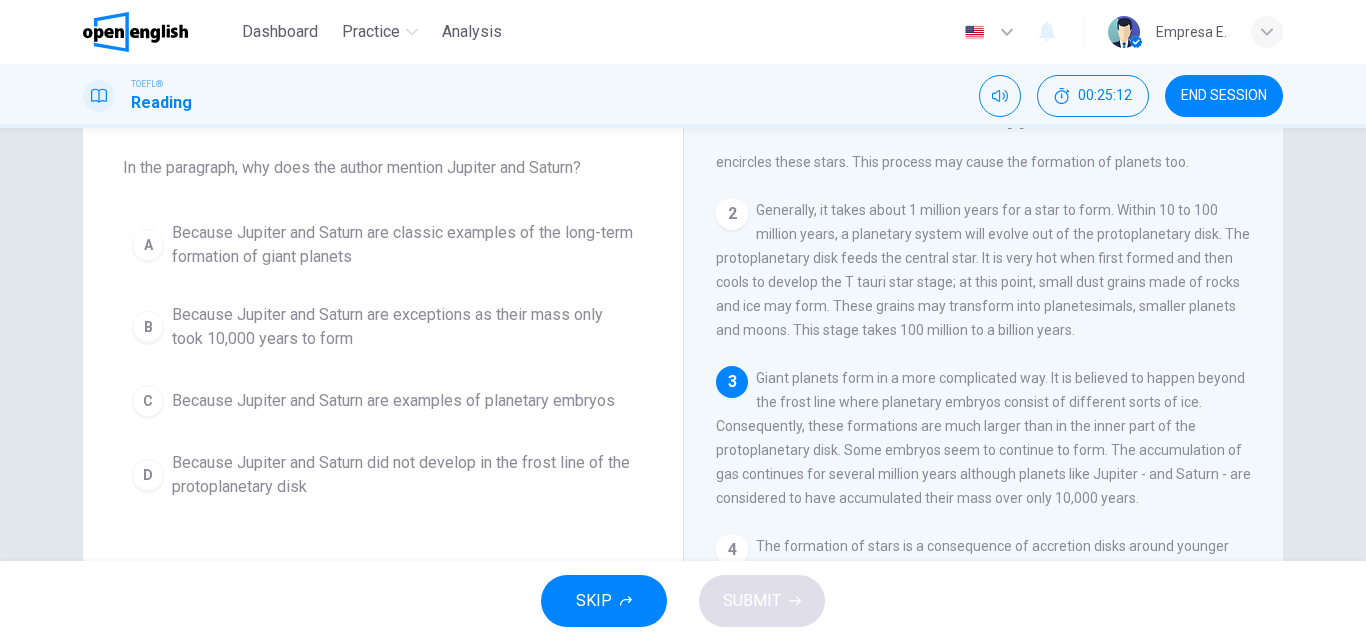 click on "Because Jupiter and Saturn are classic examples of the long-term formation of giant planets" at bounding box center (403, 245) 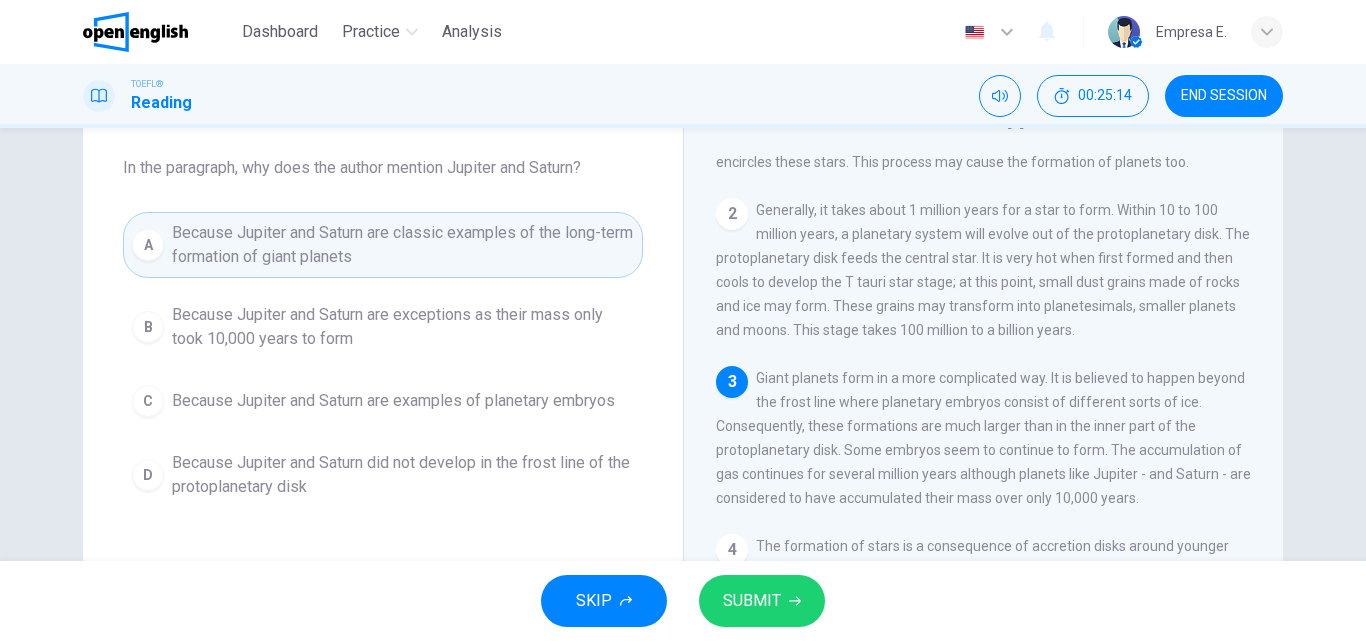 click on "SUBMIT" at bounding box center [752, 601] 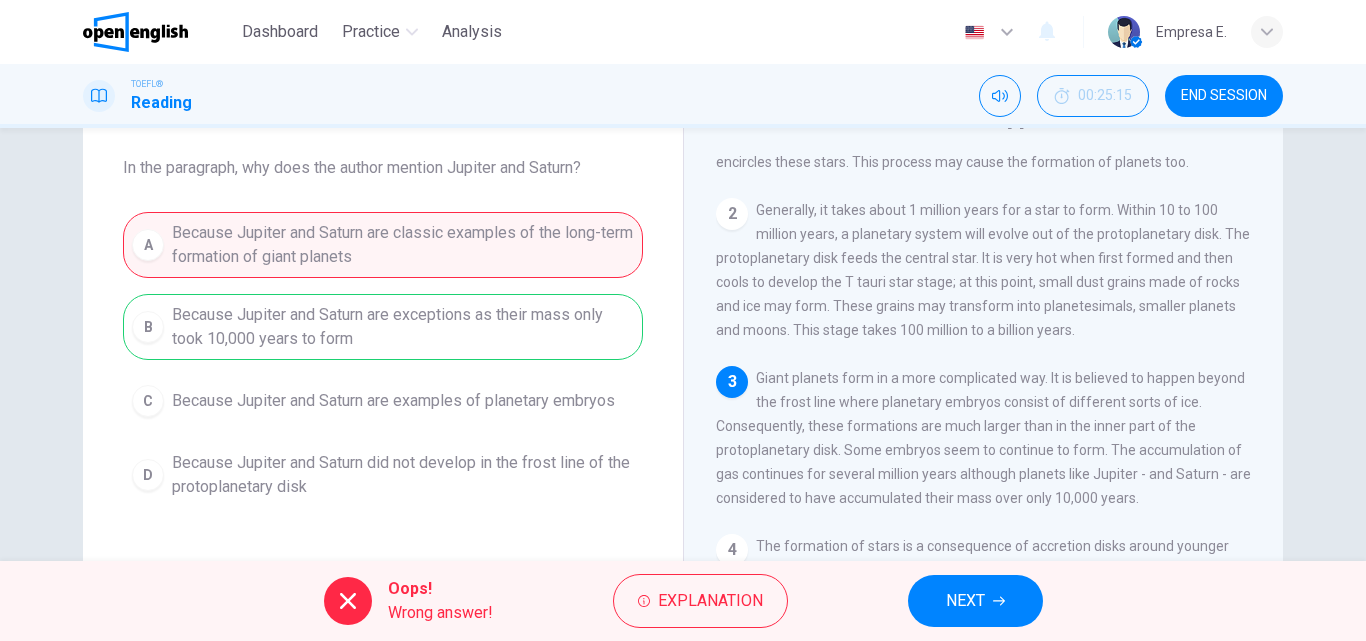 click on "A Because Jupiter and Saturn are classic examples of the long-term formation of giant planets B Because Jupiter and Saturn are exceptions as their mass only took 10,000 years to form C Because Jupiter and Saturn are examples of planetary embryos D Because Jupiter and Saturn did not develop in the frost line of the protoplanetary disk" at bounding box center [383, 360] 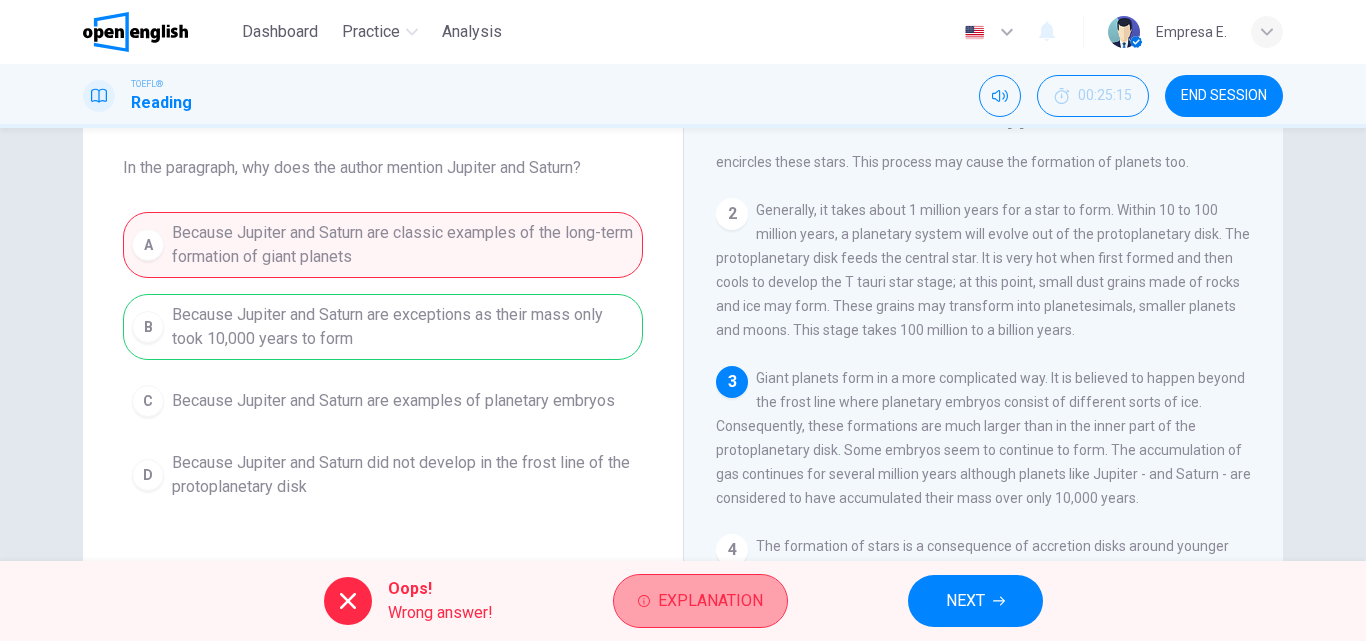 click on "Explanation" at bounding box center [700, 601] 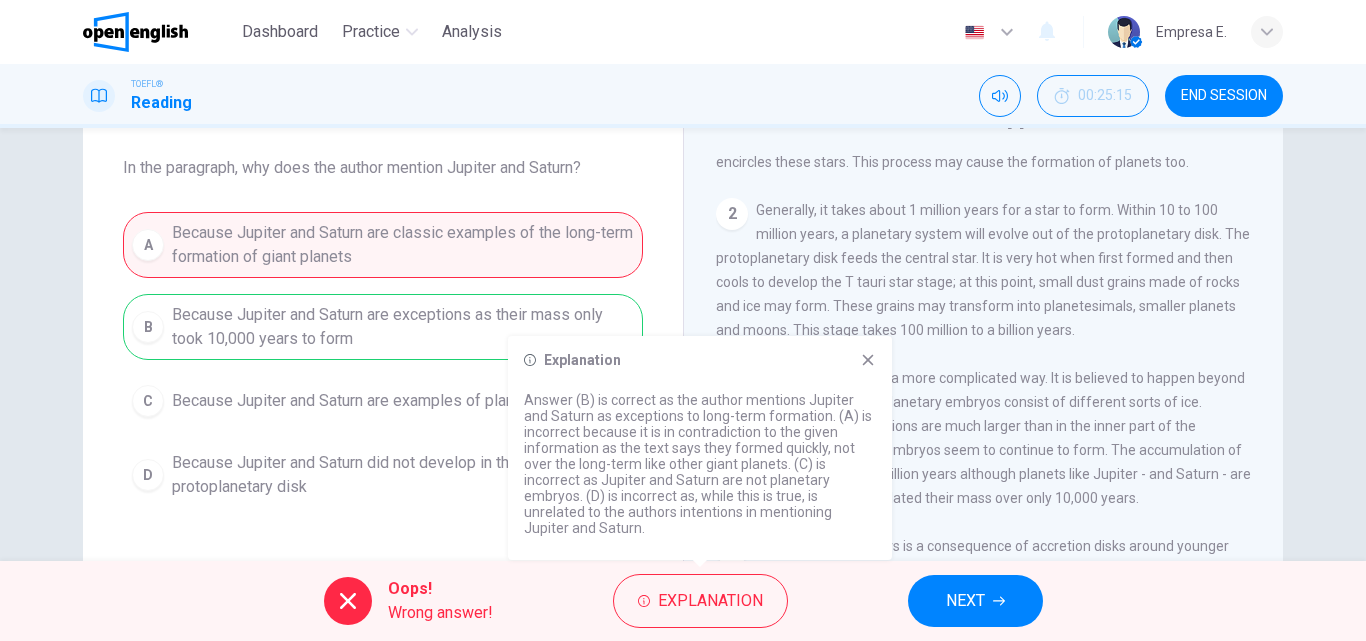 click on "1 The nebular hypothesis suggests that our solar system was formed from nebulous material or clouds of gas and dust. In 1755, Immanuel Kant proposed this theory in his book, Universal Natural History and Theory of the Heaven. This planetary system formation is now considered to be at work throughout the cosmos. The nebular hypothesis is also called the solar nebular disk model or simply solar nebular model. The theory suggests that stars form in huge, dense clouds of gas. The gas is comprised of molecular hydrogen. Within these clouds, matter or substance forms into small, rotating clumps that develop into stars. A ring of gas encircles these stars. This process may cause the formation of planets too. 2 3 4 5 6" at bounding box center [997, 443] 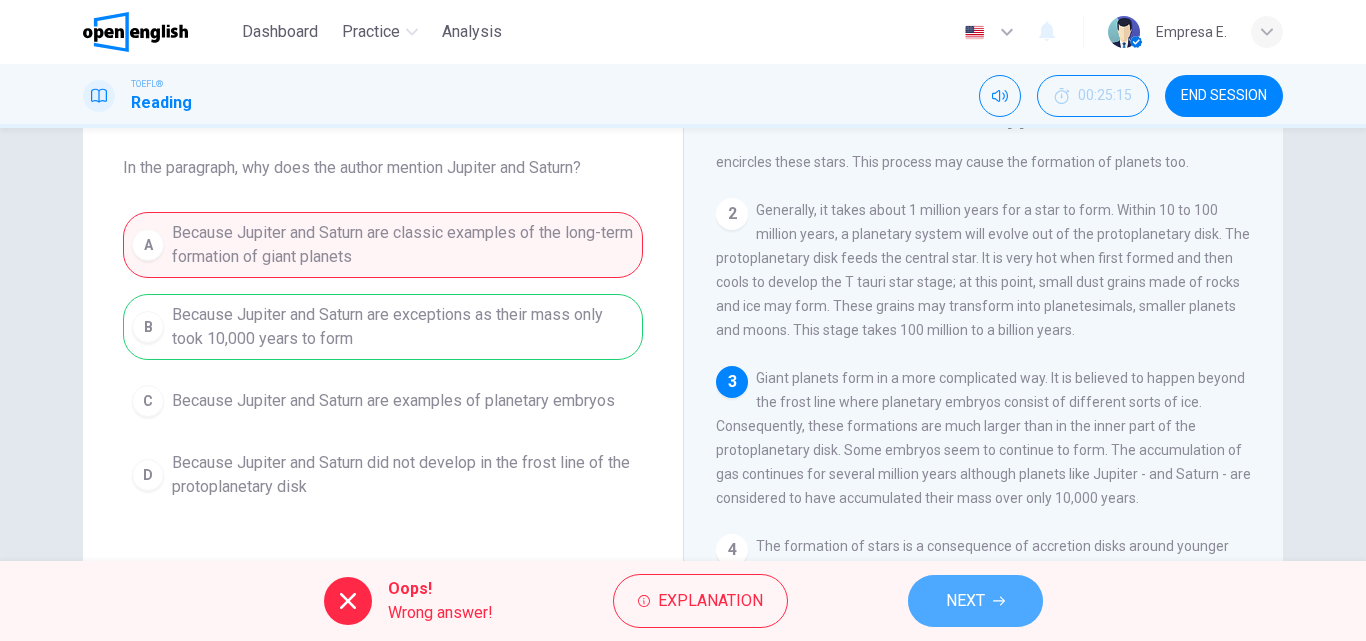drag, startPoint x: 954, startPoint y: 607, endPoint x: 998, endPoint y: 609, distance: 44.04543 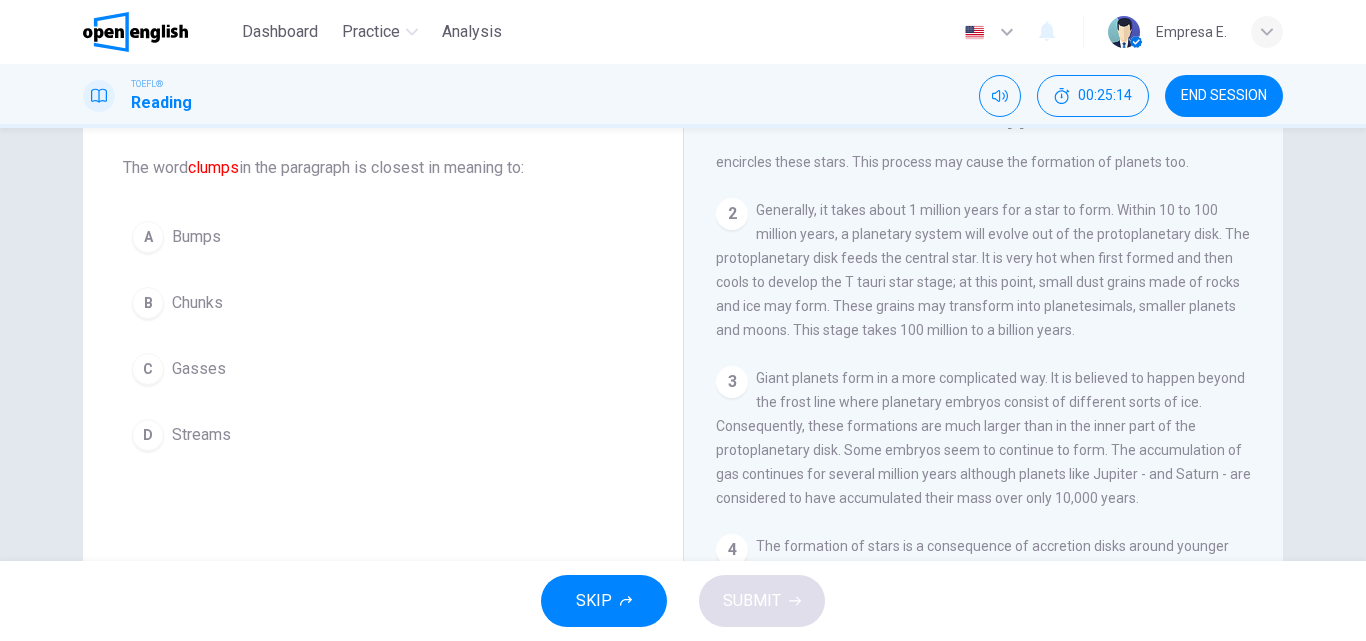 scroll, scrollTop: 0, scrollLeft: 0, axis: both 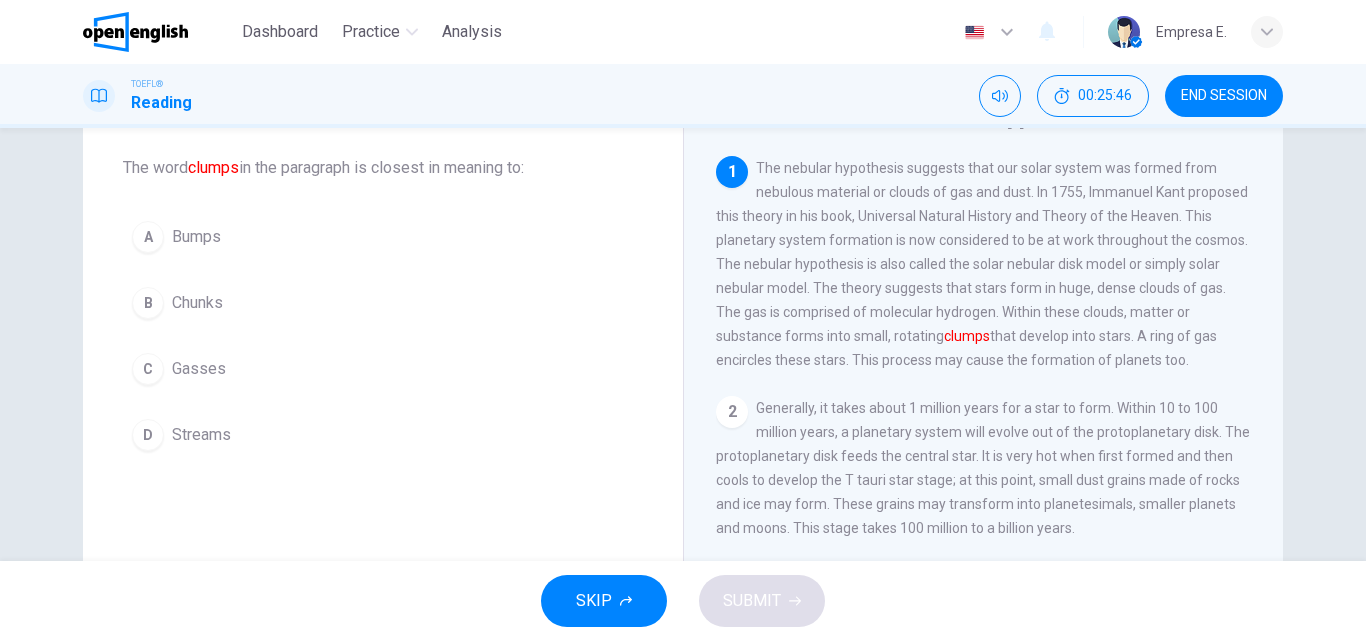 click on "Bumps" at bounding box center (196, 237) 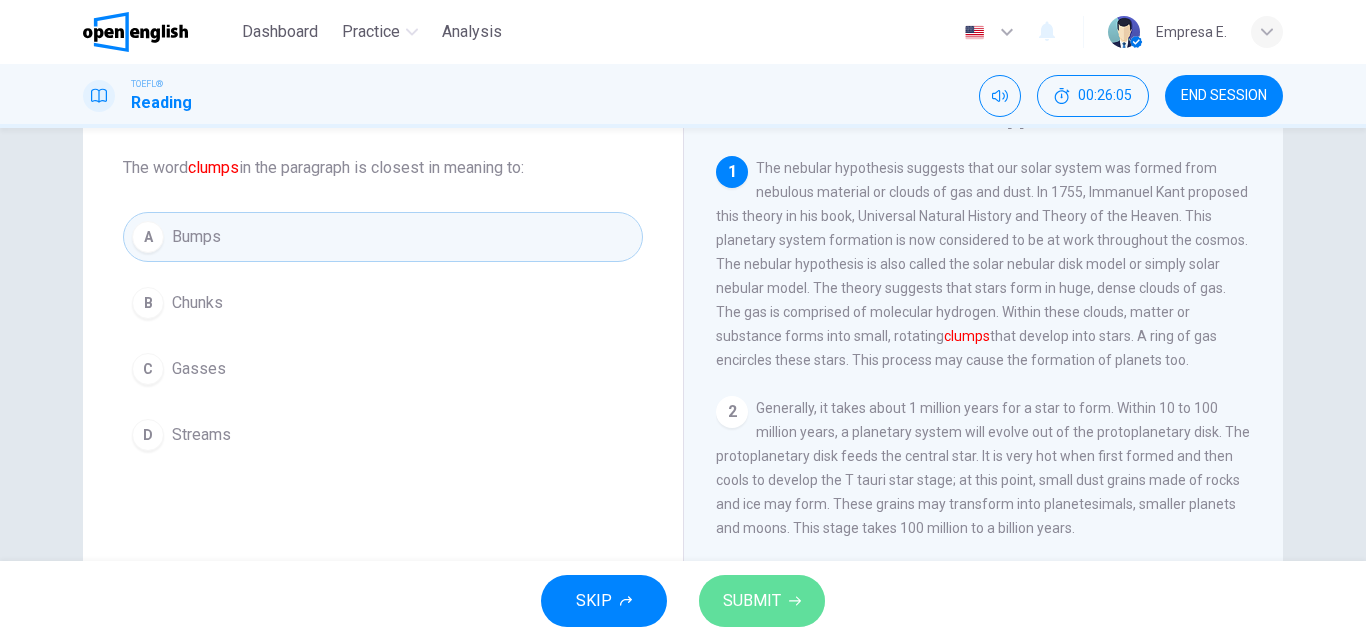 click on "SUBMIT" at bounding box center [752, 601] 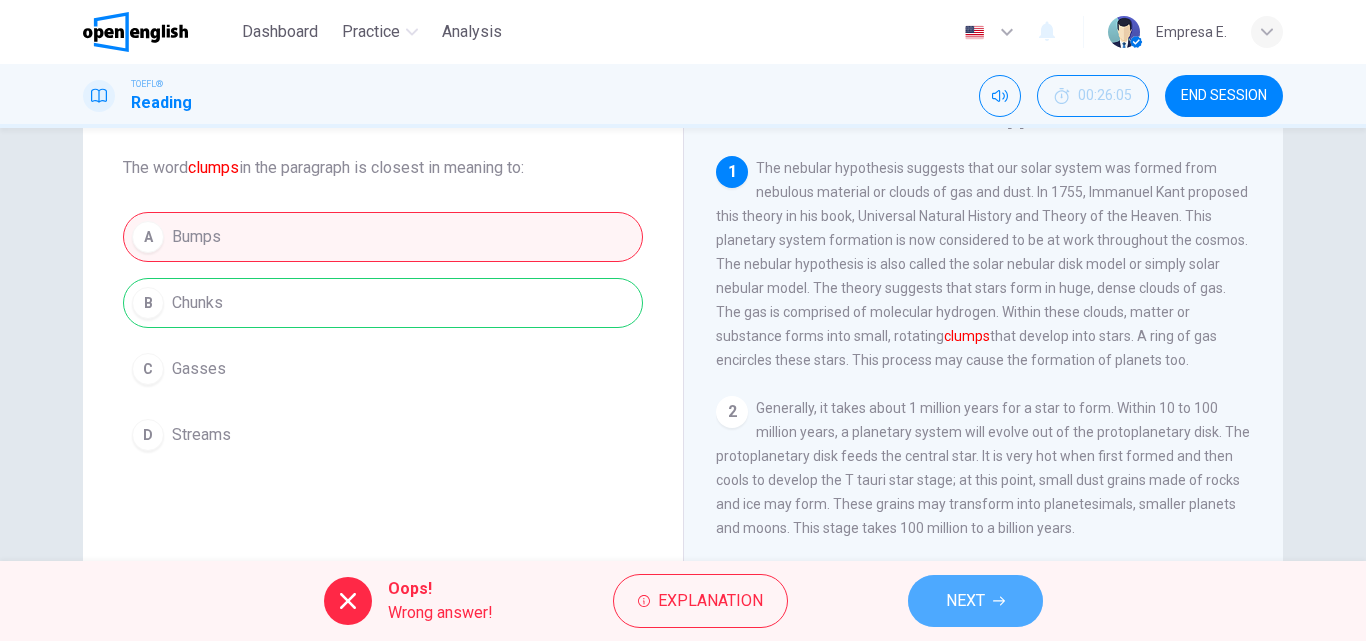 click on "NEXT" at bounding box center (965, 601) 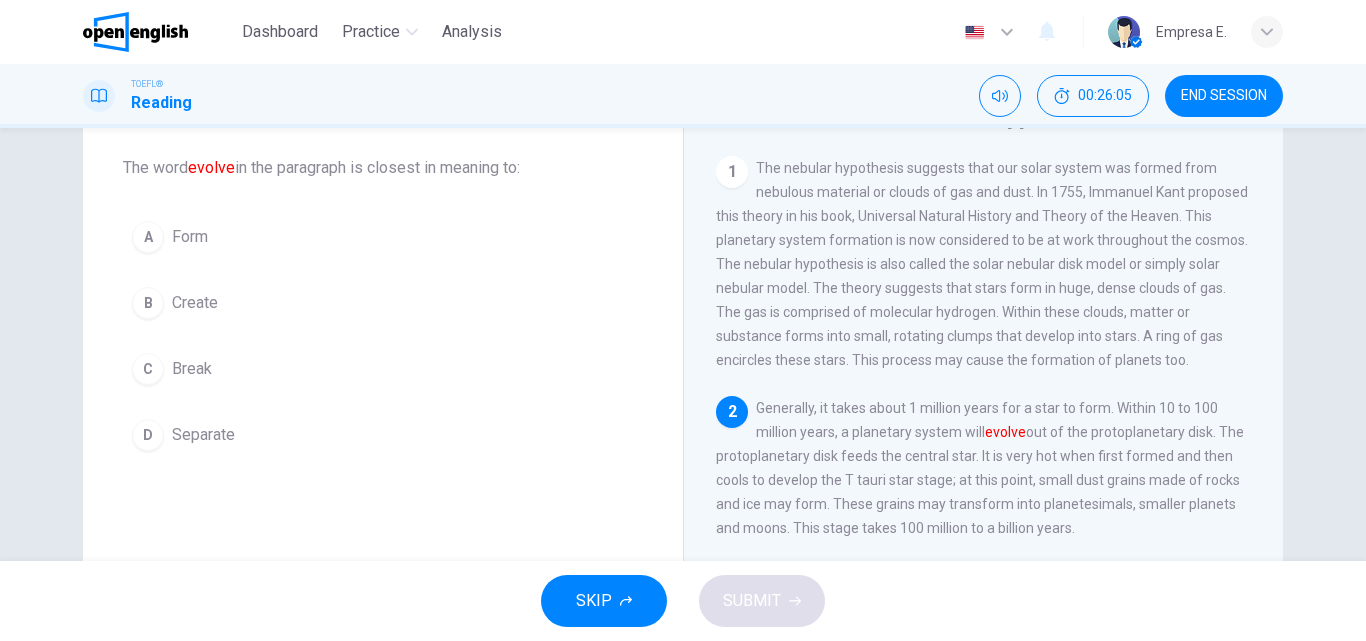 scroll, scrollTop: 24, scrollLeft: 0, axis: vertical 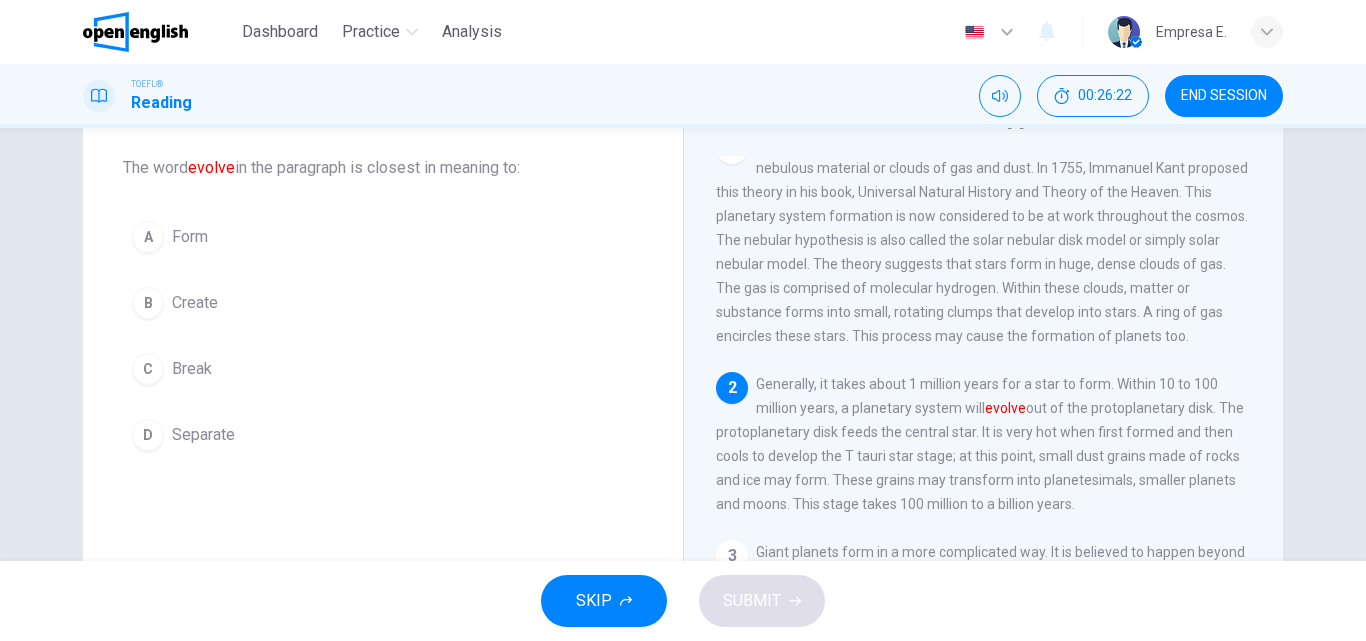 drag, startPoint x: 213, startPoint y: 294, endPoint x: 408, endPoint y: 370, distance: 209.28688 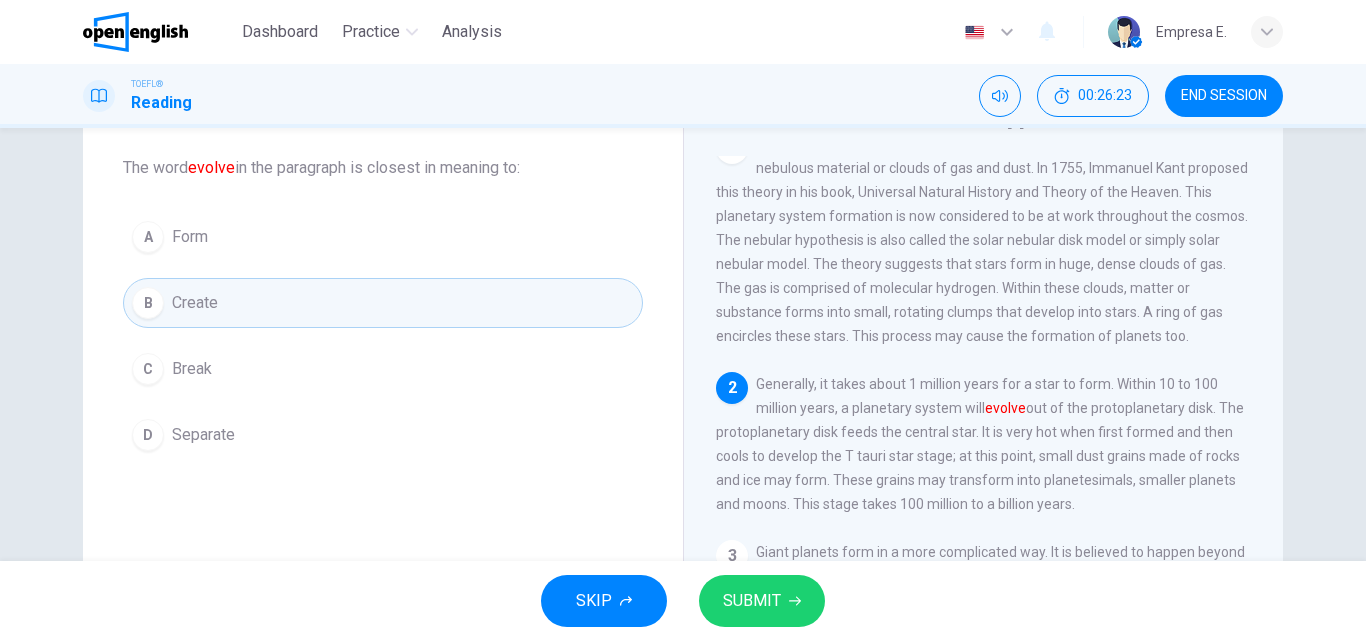 click on "SUBMIT" at bounding box center (762, 601) 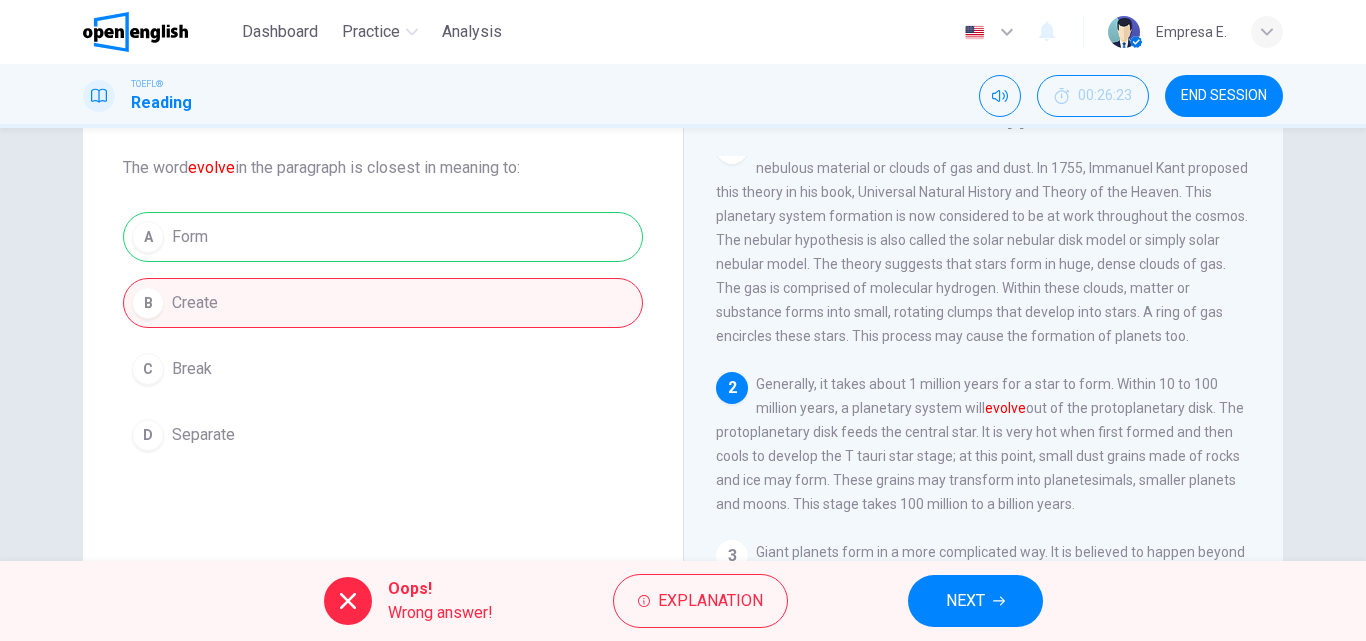 click on "NEXT" at bounding box center [965, 601] 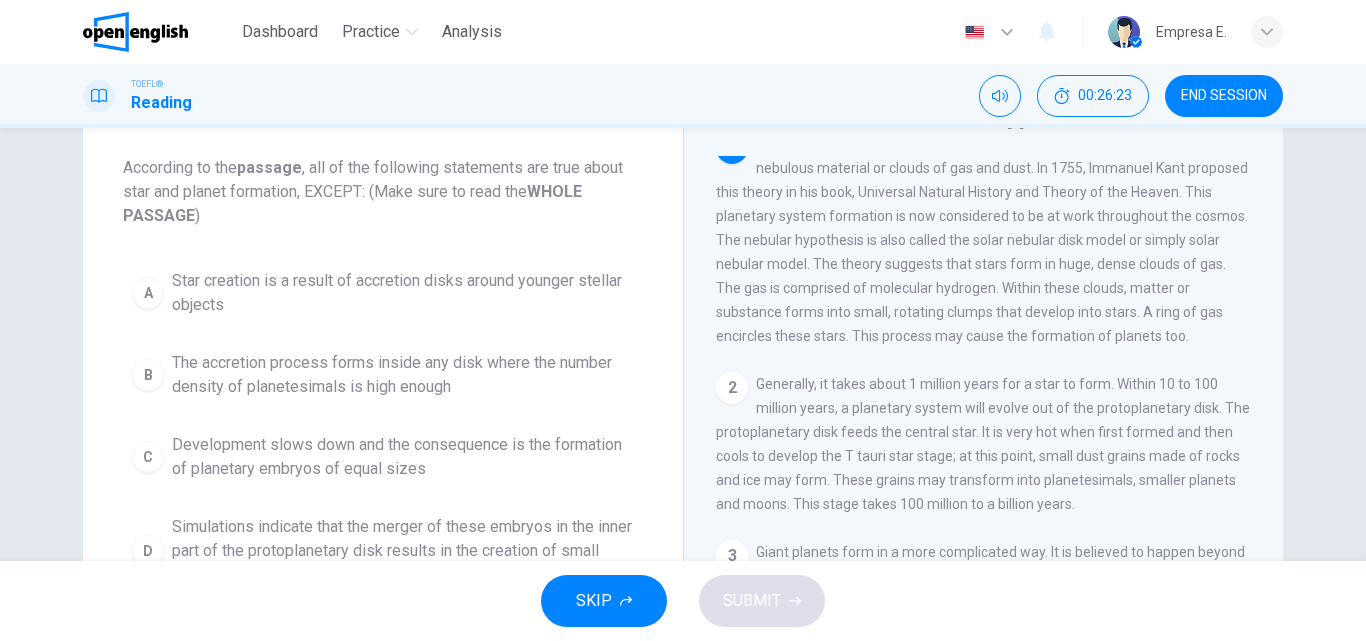 scroll, scrollTop: 0, scrollLeft: 0, axis: both 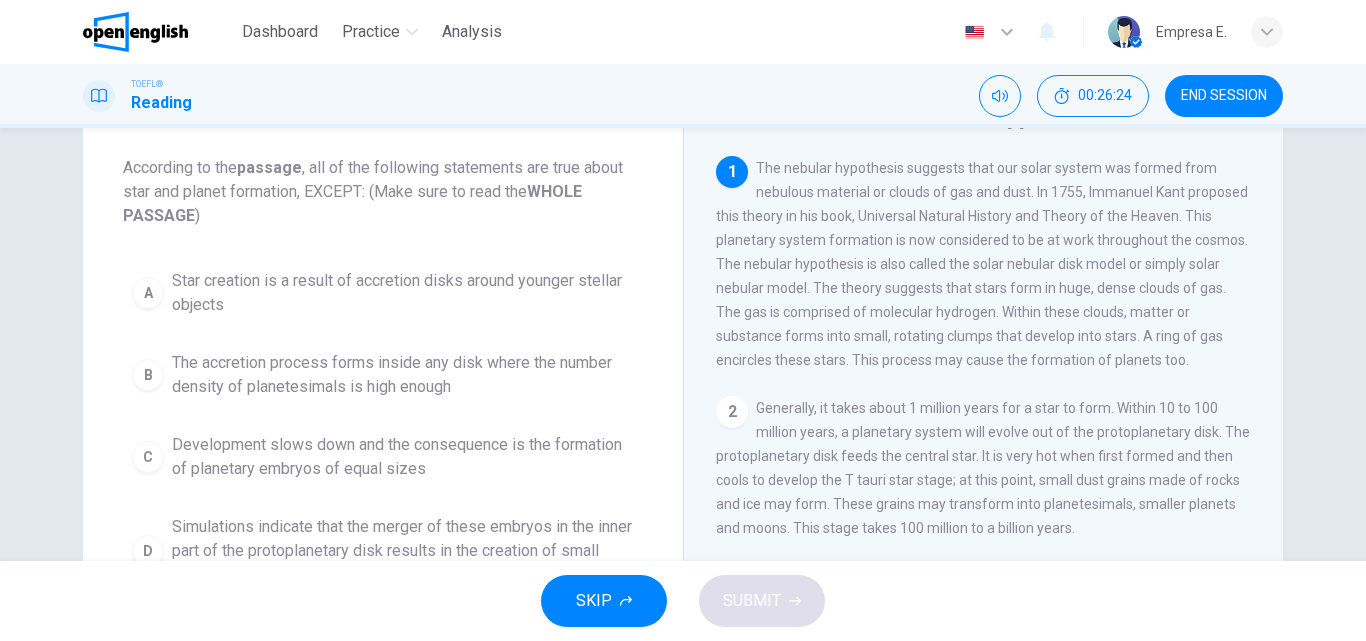 click on "END SESSION" at bounding box center (1224, 96) 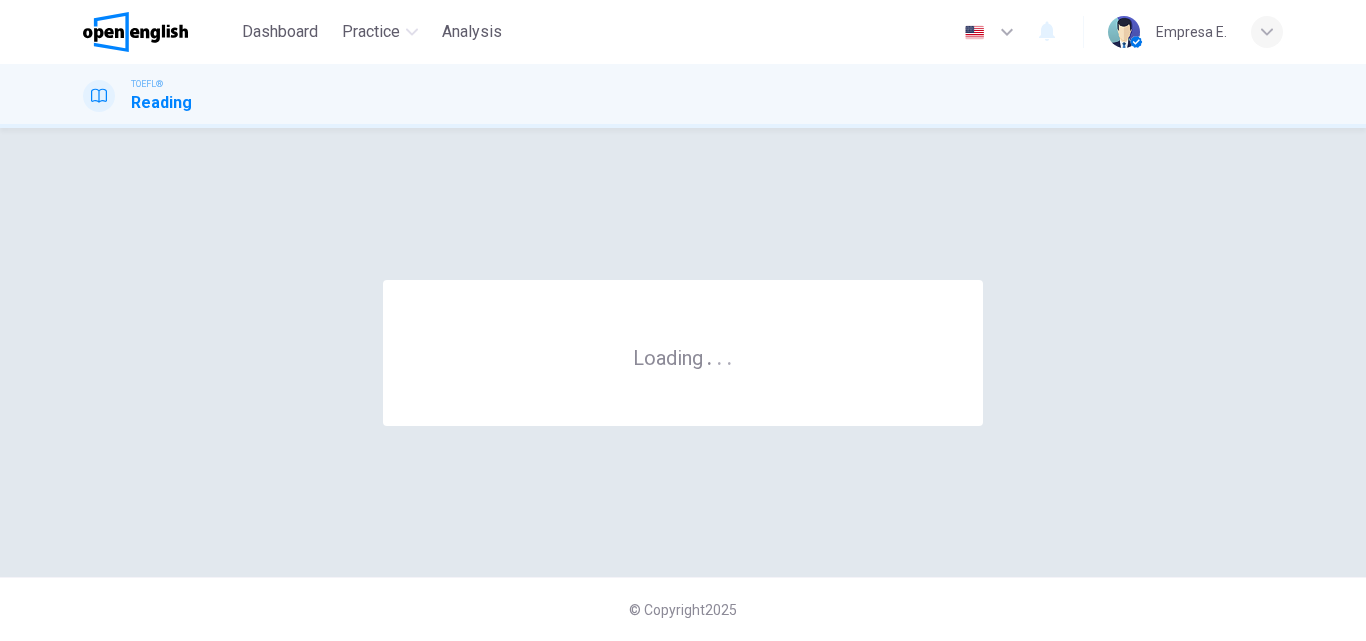 scroll, scrollTop: 0, scrollLeft: 0, axis: both 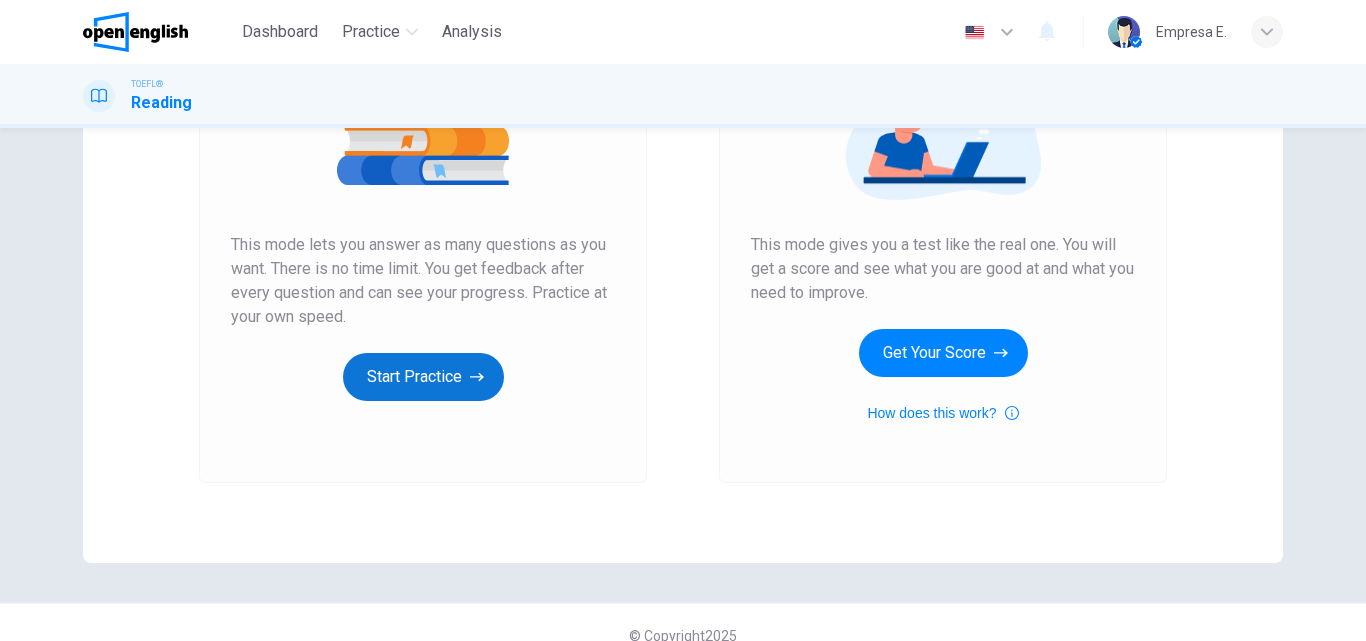 click on "Start Practice" at bounding box center [423, 377] 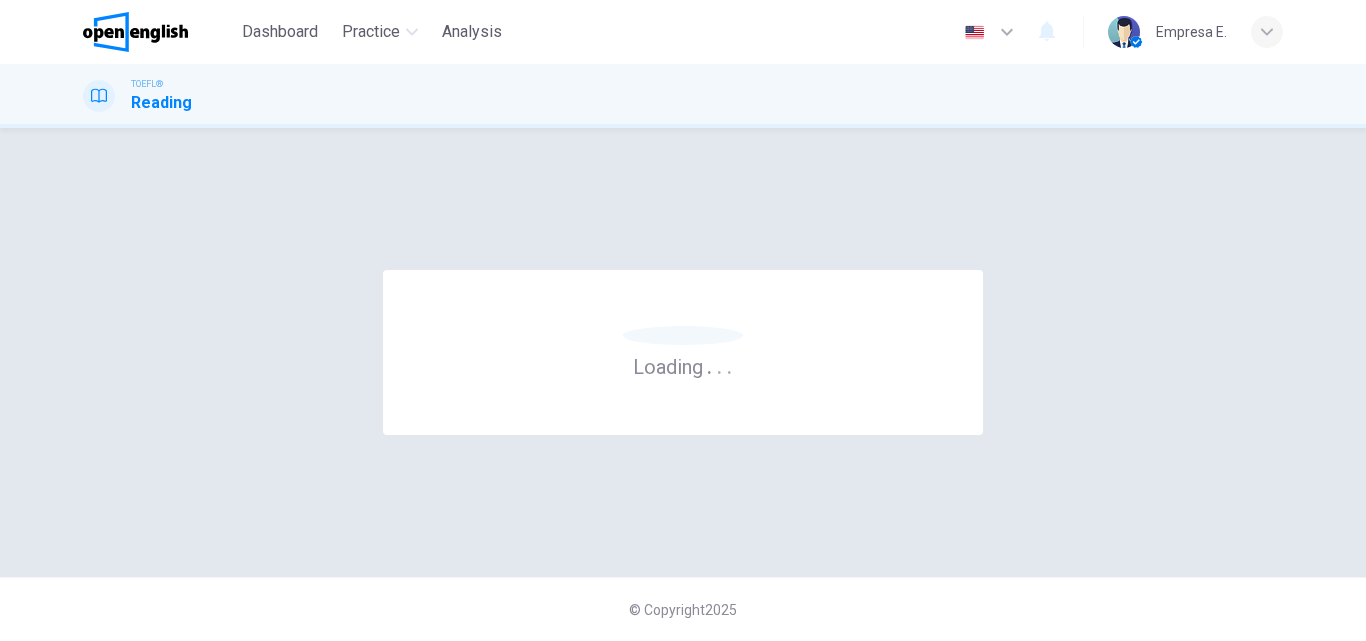 scroll, scrollTop: 0, scrollLeft: 0, axis: both 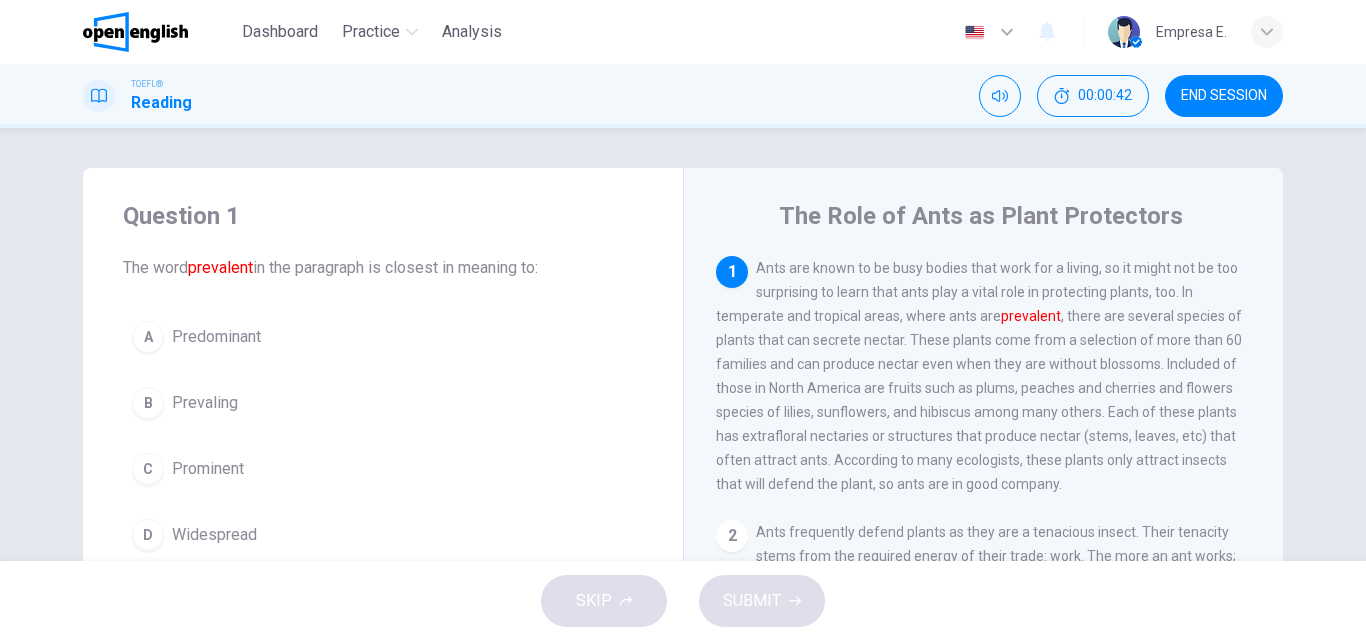 click on "Predominant" at bounding box center (216, 337) 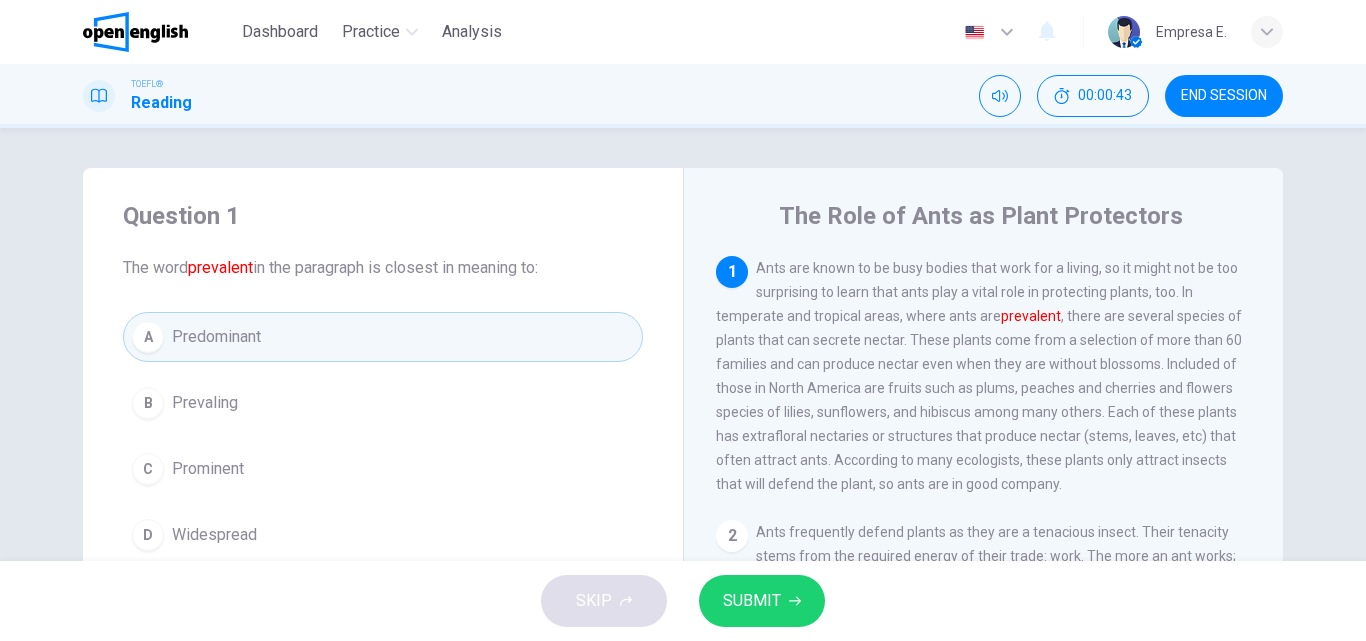 click on "SUBMIT" at bounding box center (752, 601) 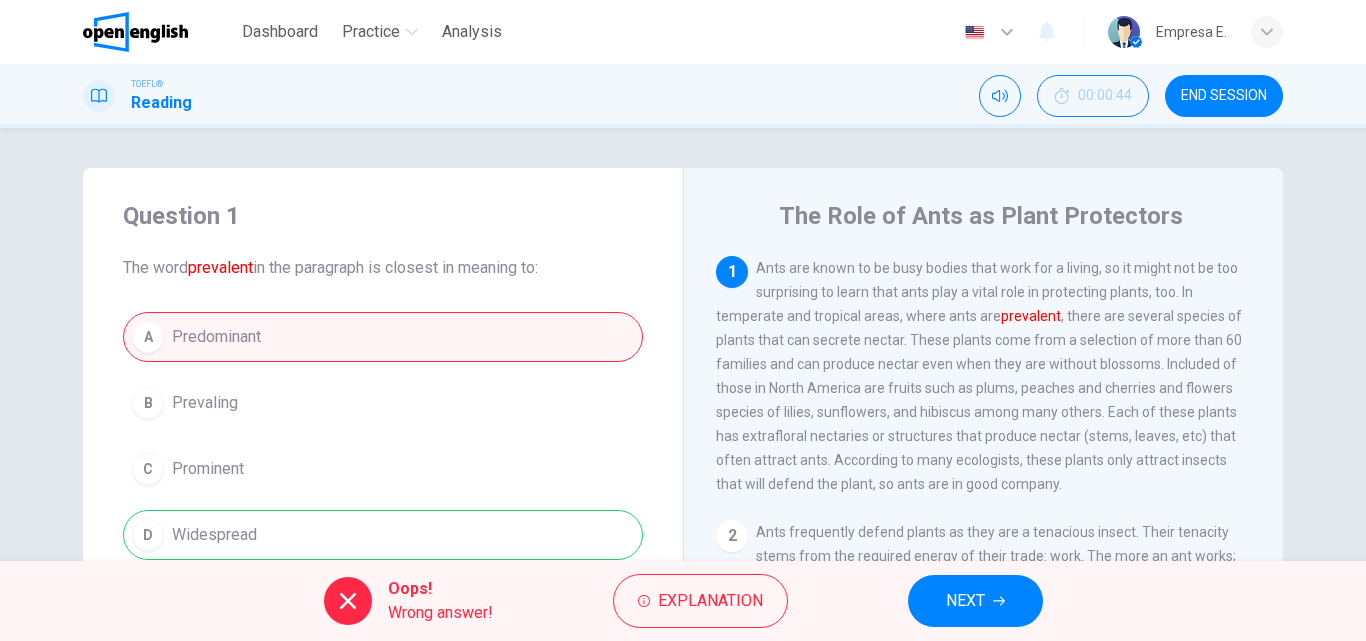 click on "NEXT" at bounding box center [965, 601] 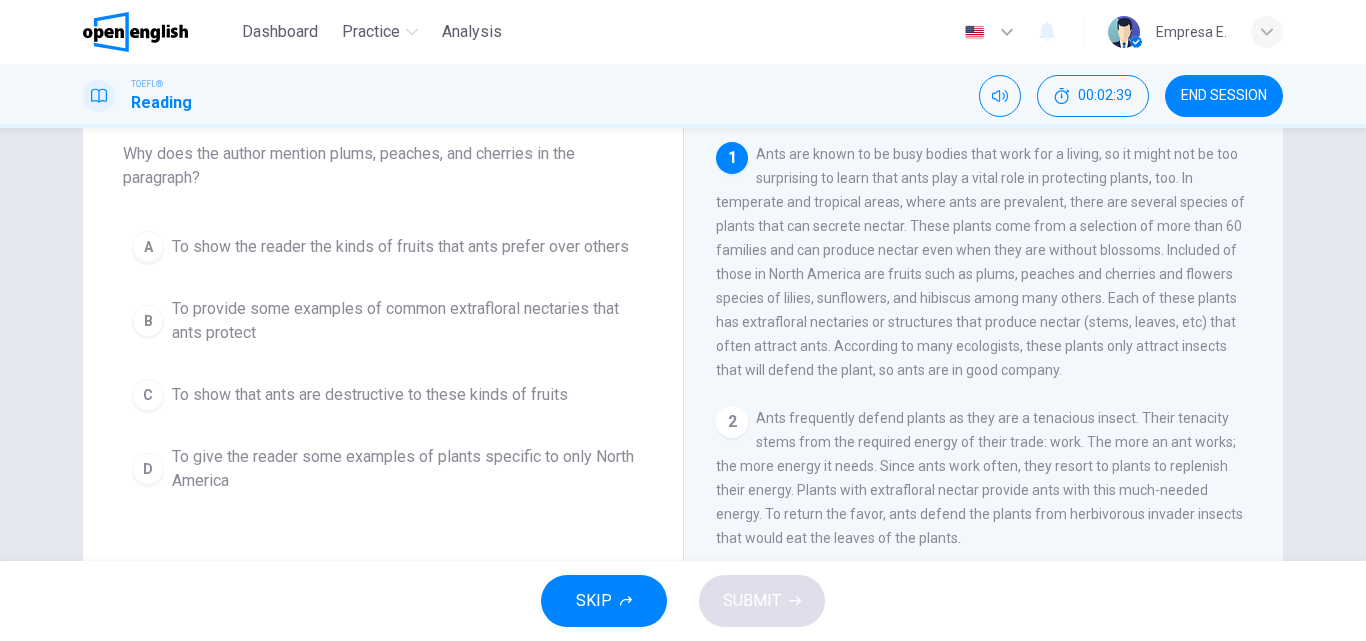 scroll, scrollTop: 100, scrollLeft: 0, axis: vertical 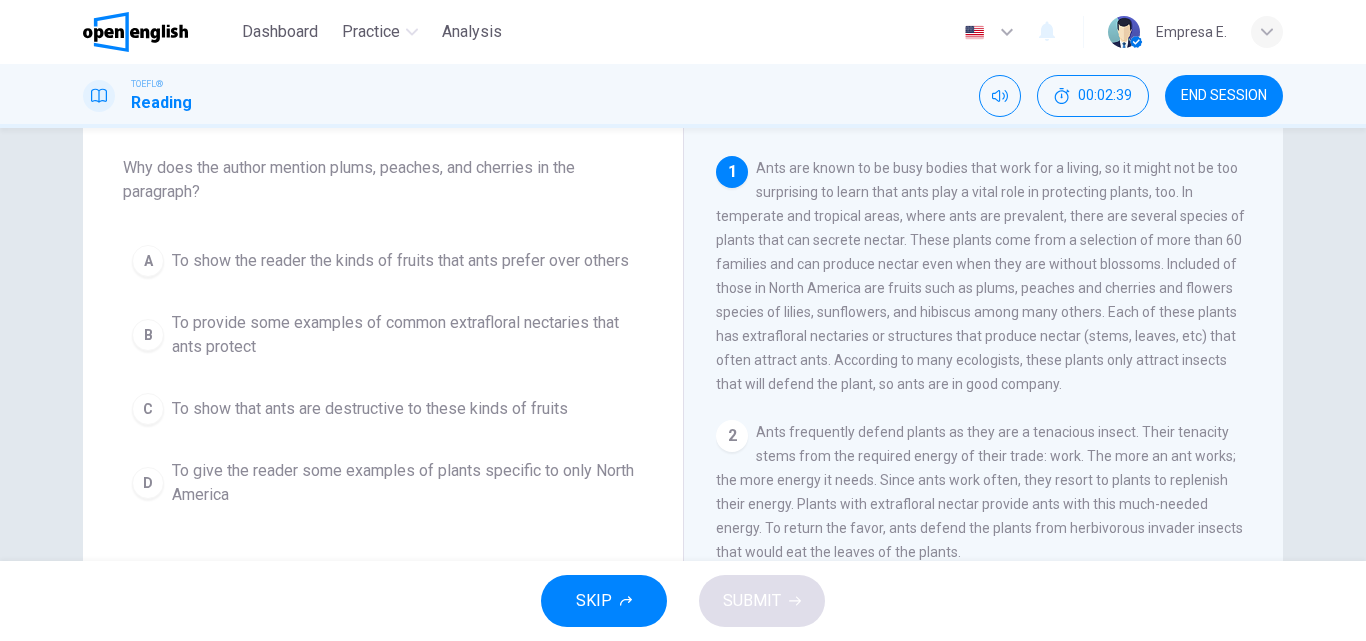 click on "To provide some examples of common extrafloral nectaries that ants protect" at bounding box center [403, 335] 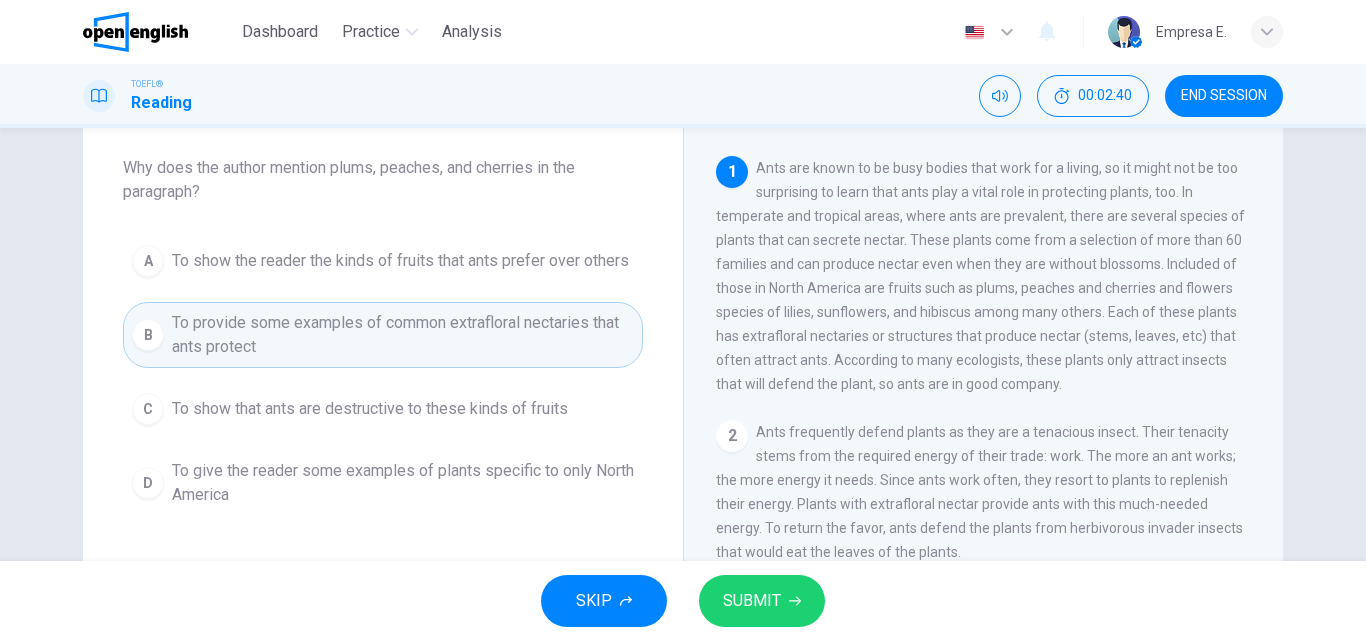 click on "SUBMIT" at bounding box center (752, 601) 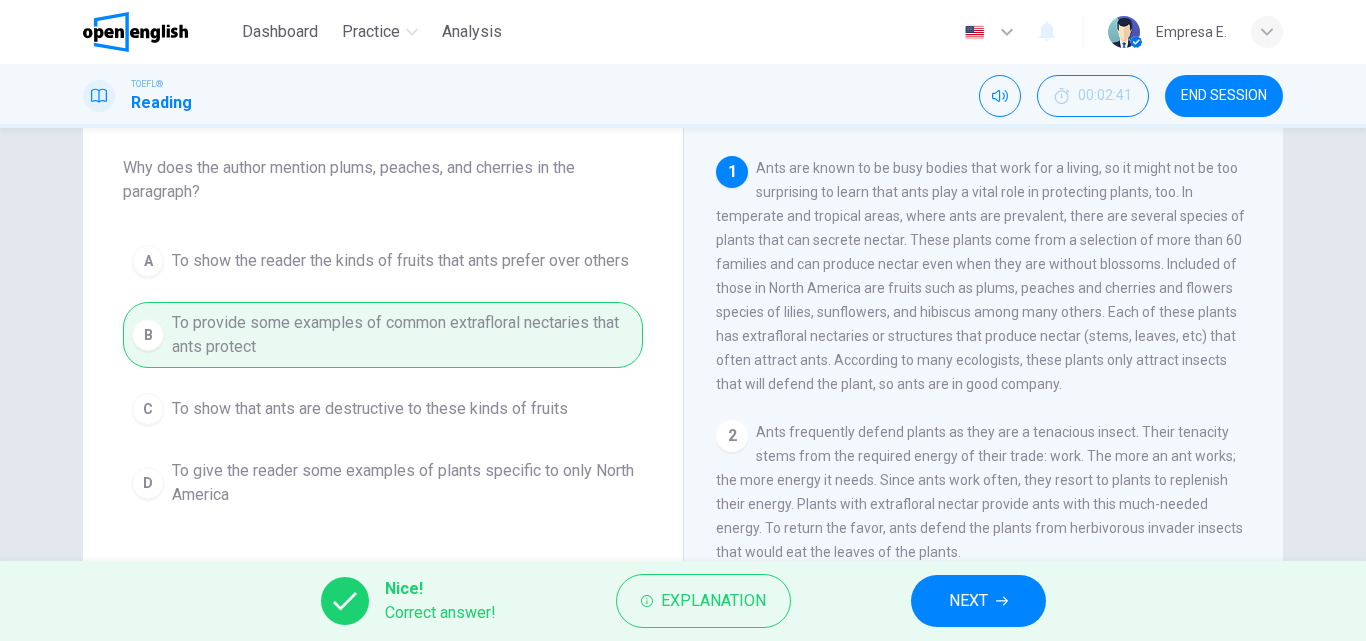 click on "NEXT" at bounding box center (978, 601) 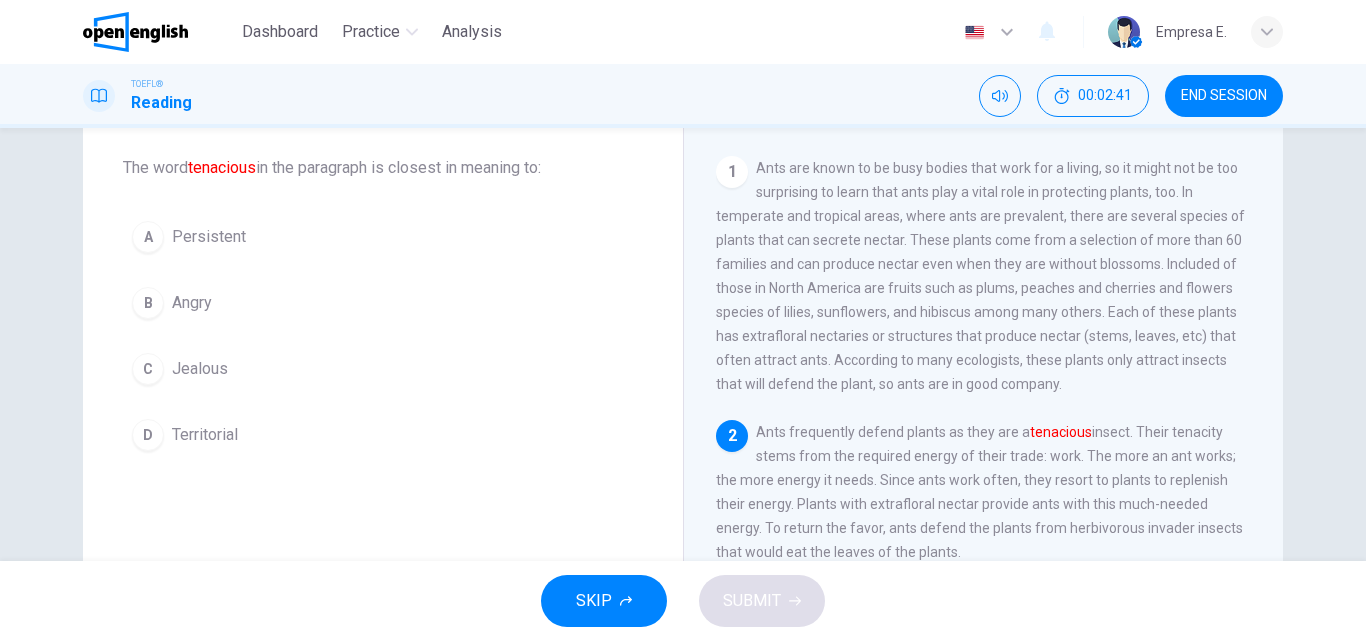 scroll, scrollTop: 49, scrollLeft: 0, axis: vertical 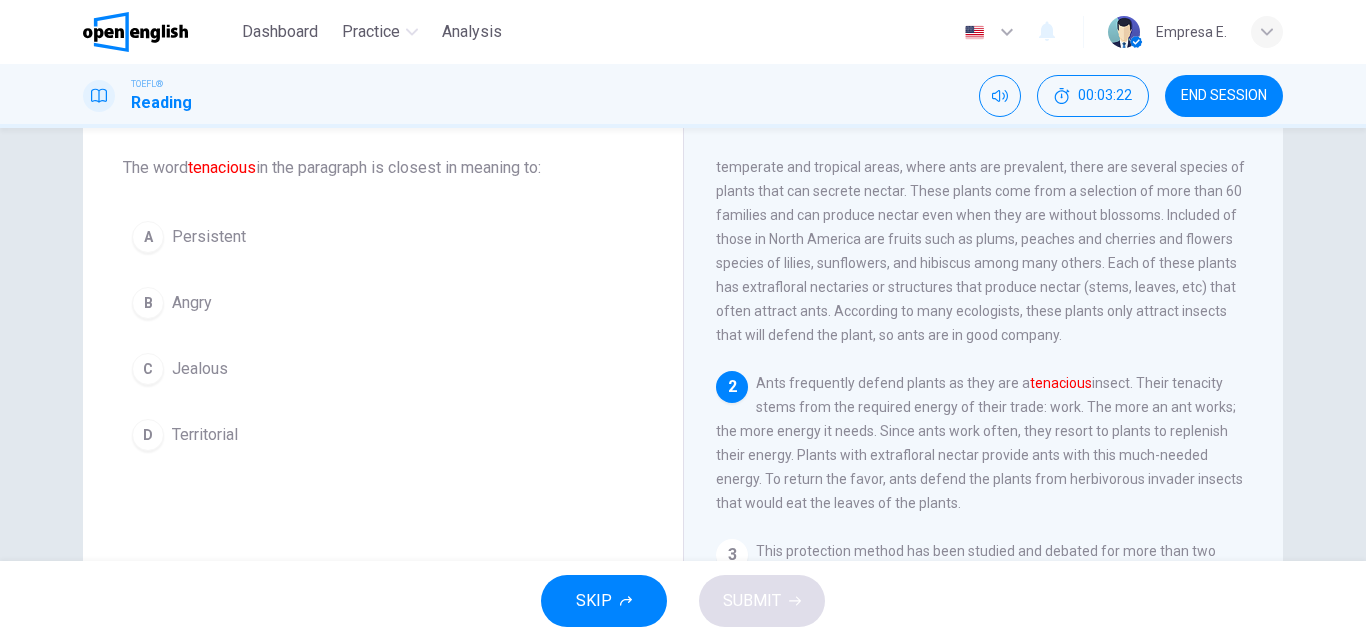 click on "Angry" at bounding box center [192, 303] 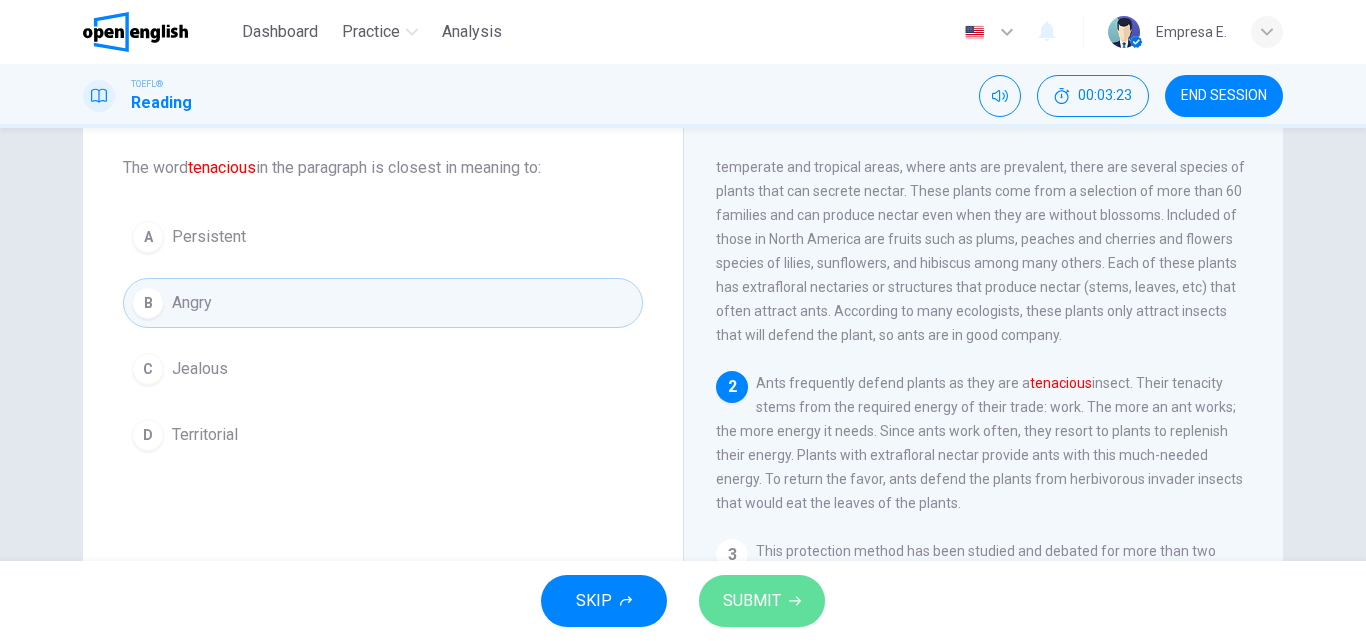 click on "SUBMIT" at bounding box center [752, 601] 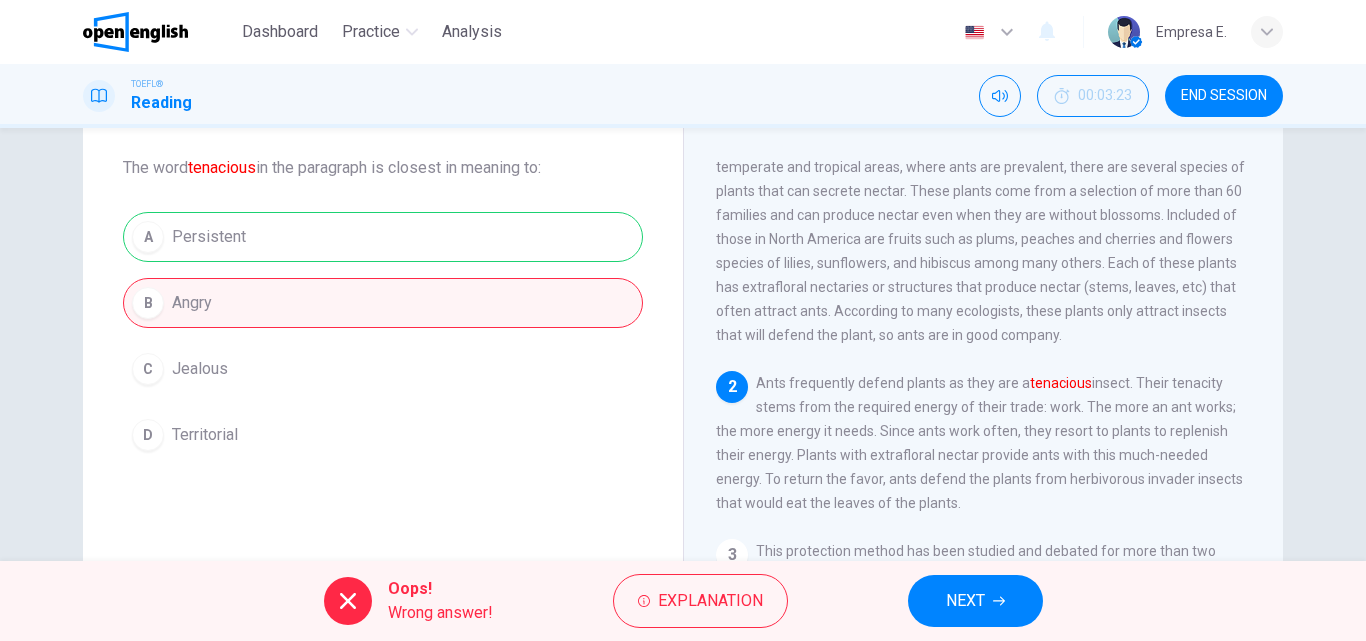 click on "NEXT" at bounding box center (975, 601) 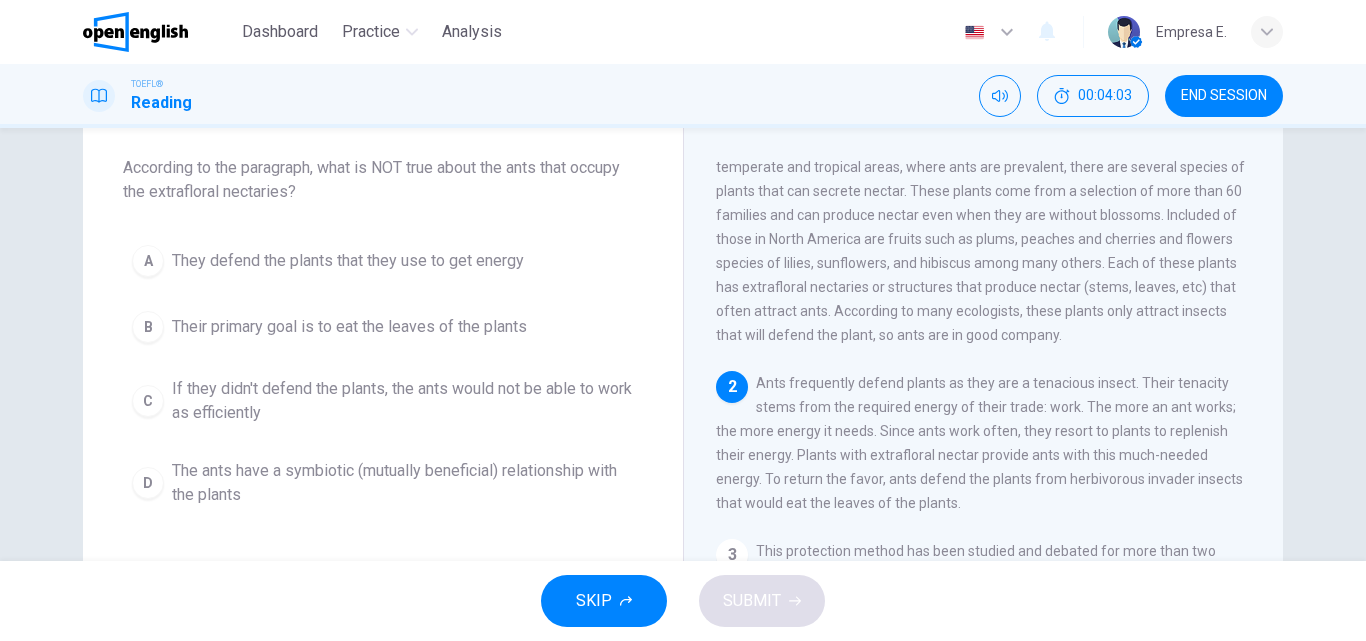 scroll, scrollTop: 149, scrollLeft: 0, axis: vertical 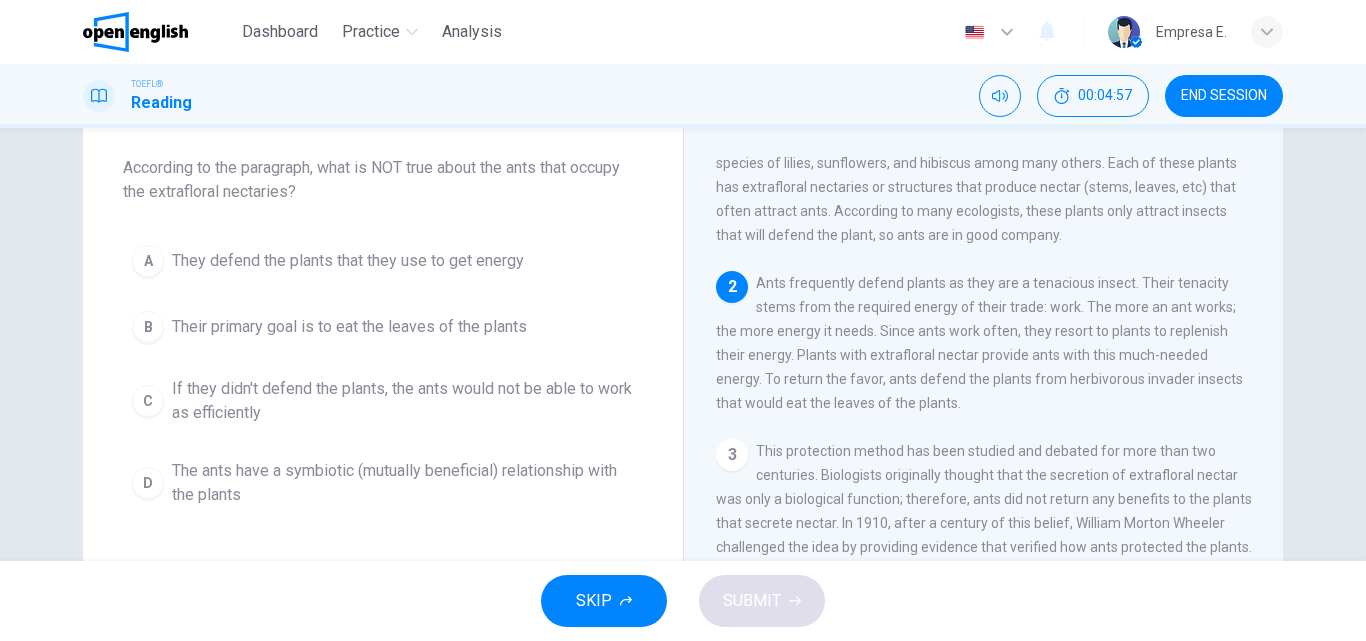 click on "Their primary goal is to eat the leaves of the plants" at bounding box center [349, 327] 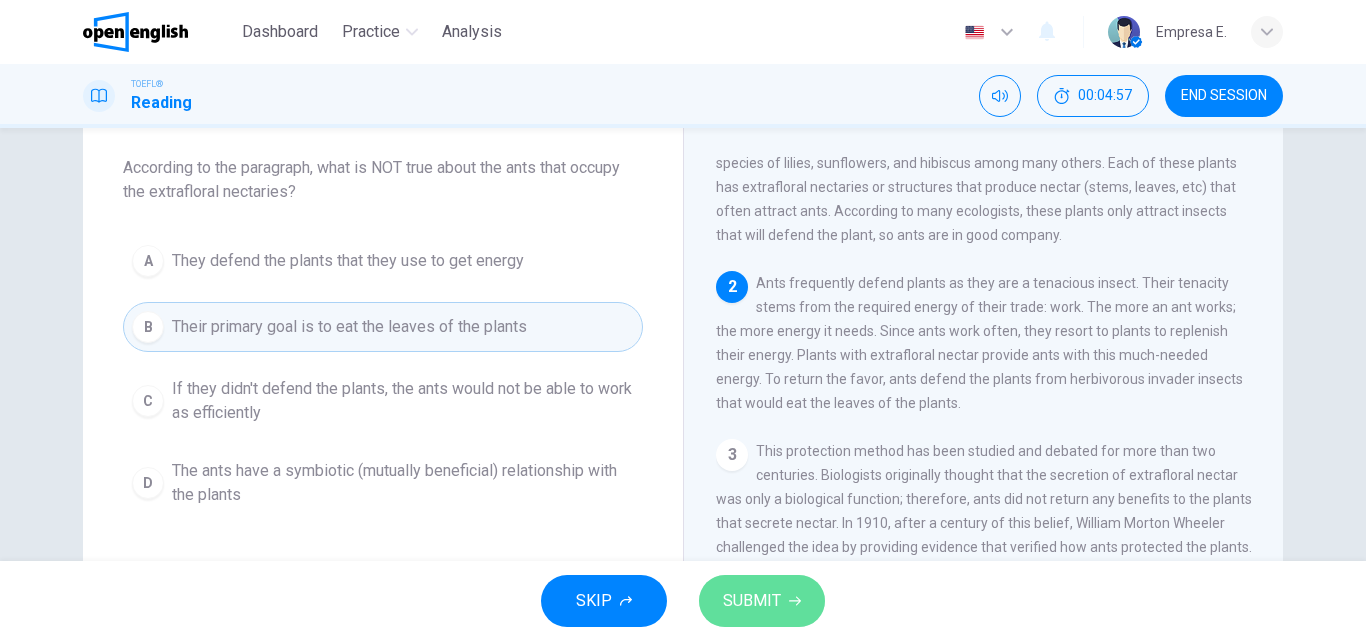 click on "SUBMIT" at bounding box center [762, 601] 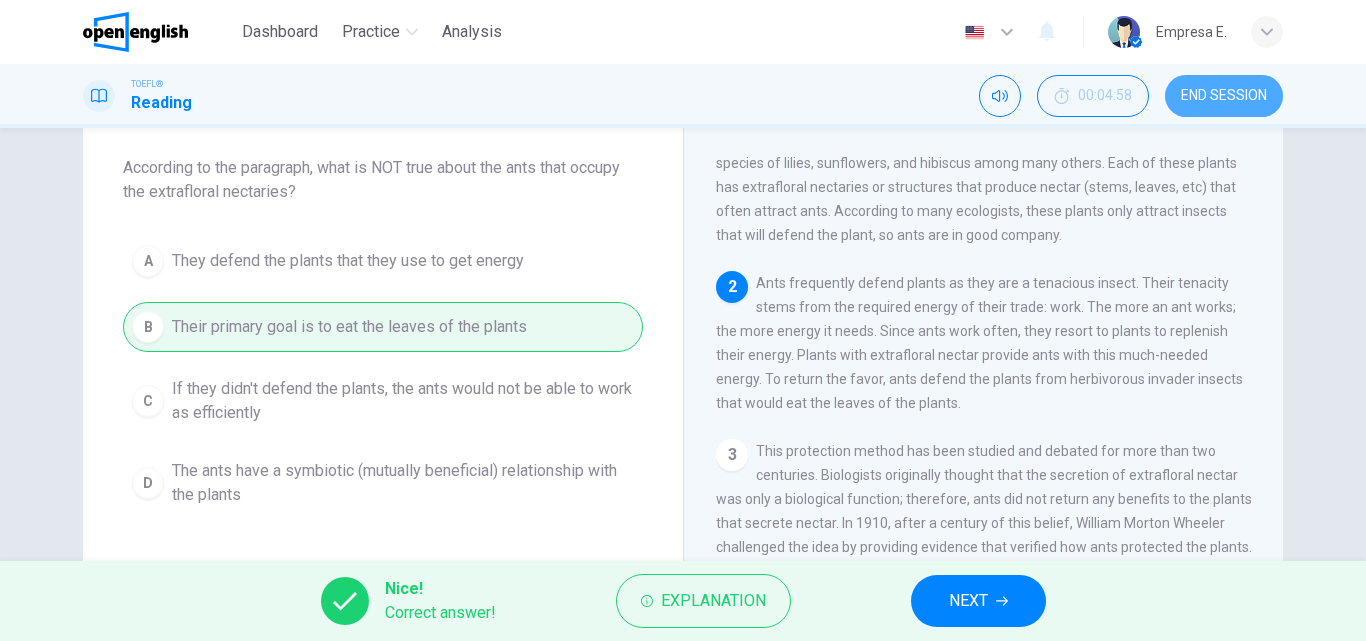 click on "END SESSION" at bounding box center [1224, 96] 